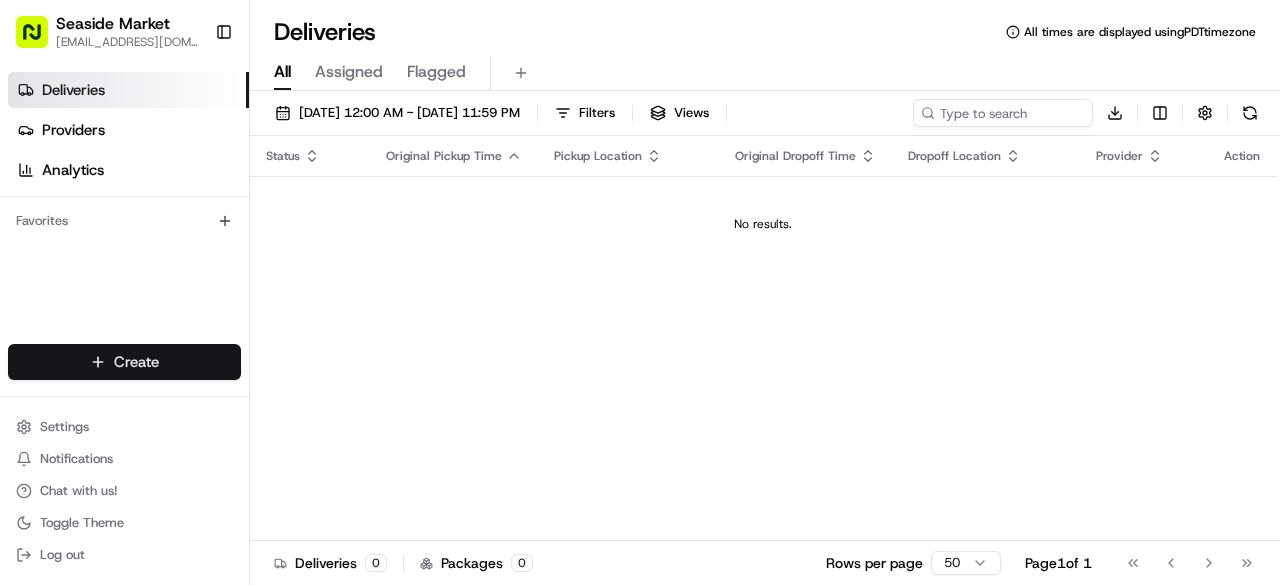 scroll, scrollTop: 0, scrollLeft: 0, axis: both 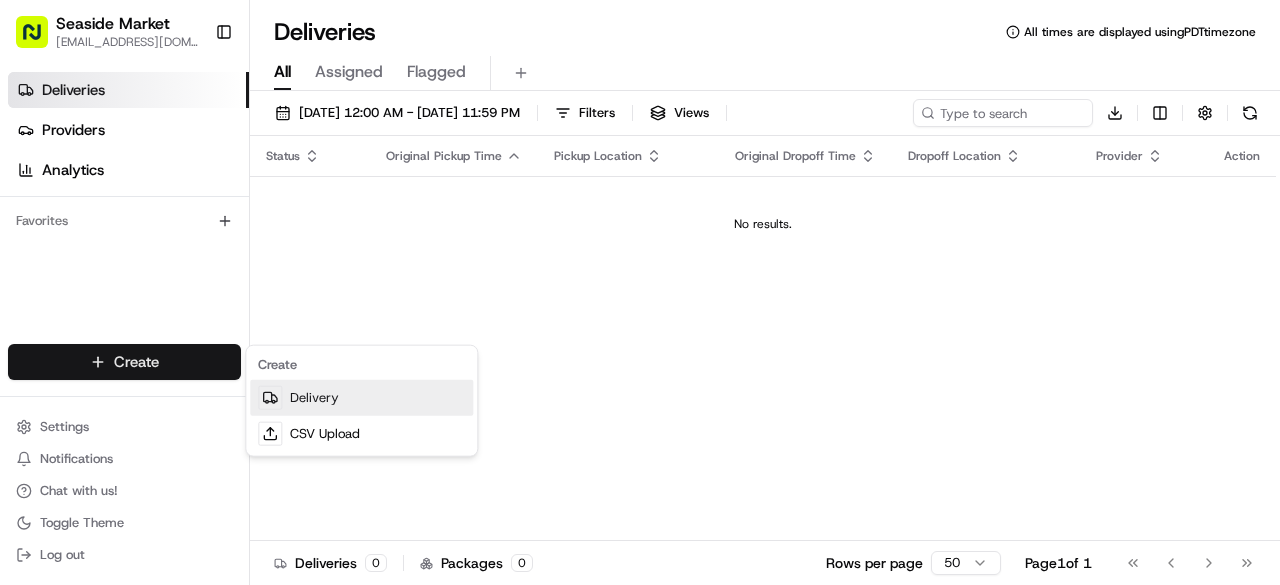 click on "Delivery" at bounding box center [361, 398] 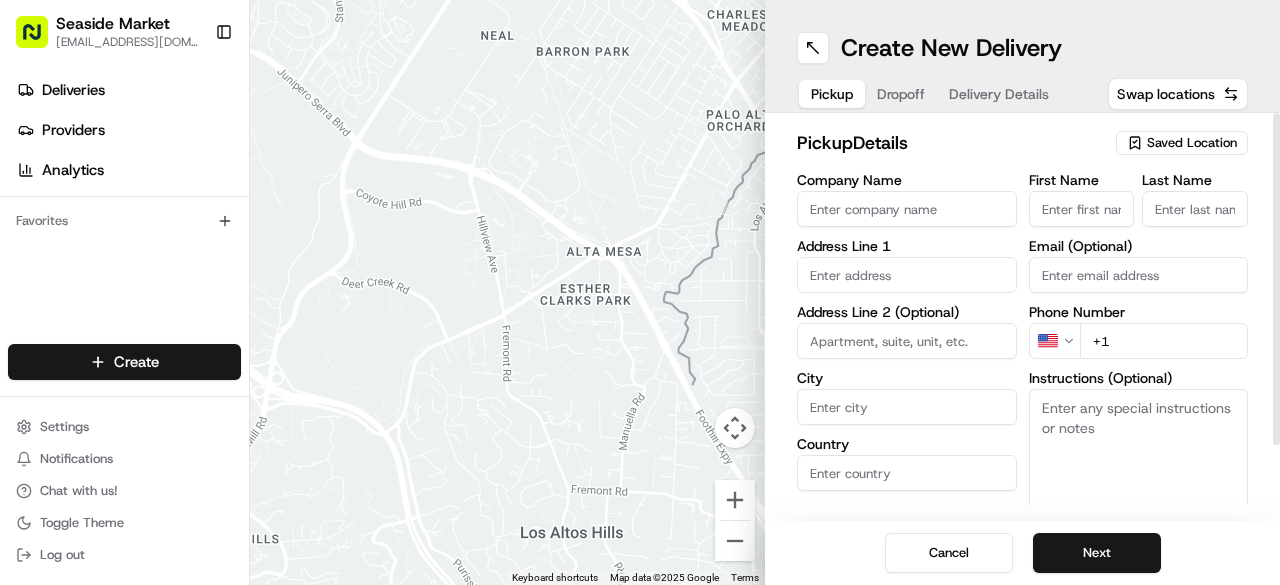 click on "Dropoff" at bounding box center [901, 94] 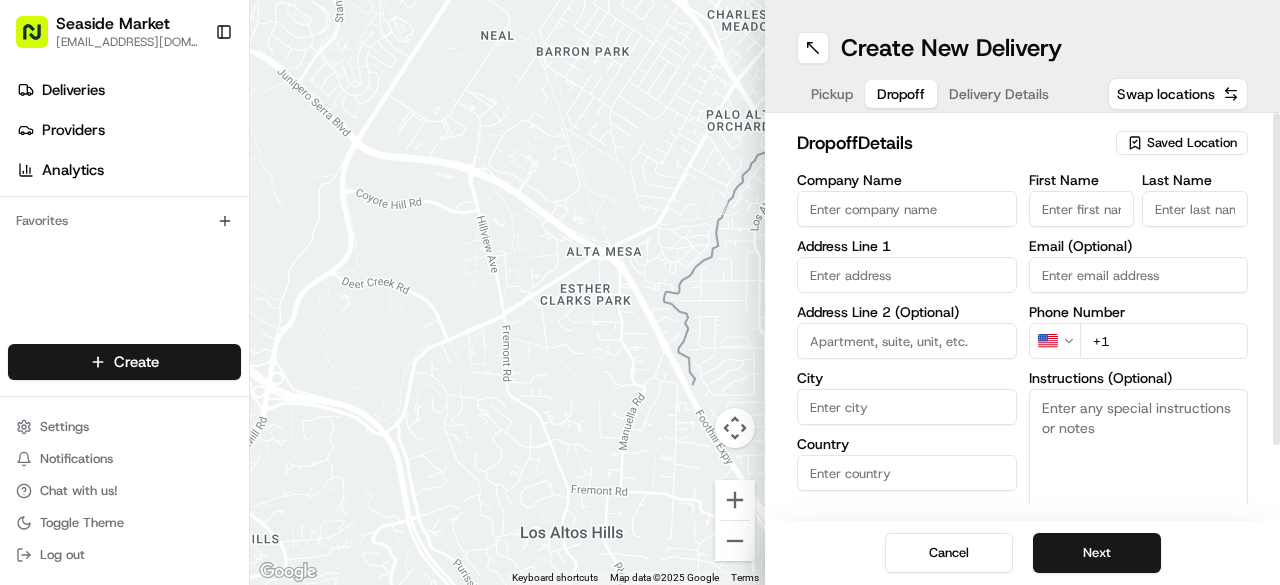 click on "Saved Location" at bounding box center [1192, 143] 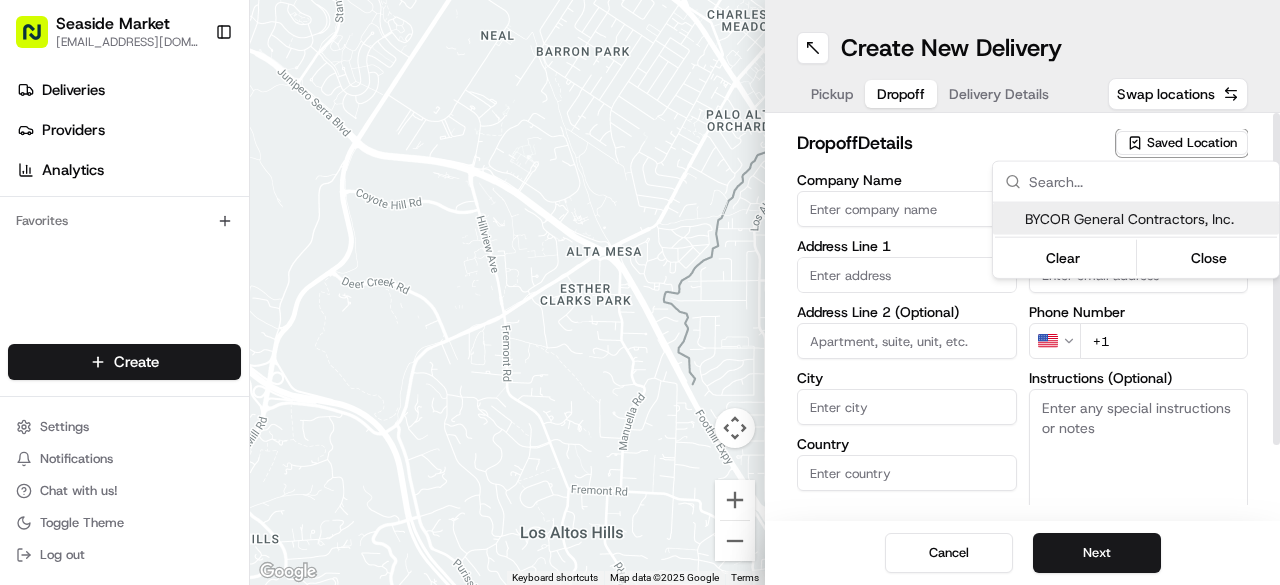 click on "Seaside Market [EMAIL_ADDRESS][DOMAIN_NAME] Toggle Sidebar Deliveries Providers Analytics Favorites Main Menu Members & Organization Organization Users Roles Preferences Customization Tracking Orchestration Automations Dispatch Strategy Locations Pickup Locations Dropoff Locations Billing Billing Refund Requests Integrations Notification Triggers Webhooks API Keys Request Logs Create Settings Notifications Chat with us! Toggle Theme Log out To navigate the map with touch gestures double-tap and hold your finger on the map, then drag the map. ← Move left → Move right ↑ Move up ↓ Move down + Zoom in - Zoom out Home Jump left by 75% End Jump right by 75% Page Up Jump up by 75% Page Down Jump down by 75% Keyboard shortcuts Map Data Map data ©2025 Google Map data ©2025 Google 500 m  Click to toggle between metric and imperial units Terms Report a map error Create New Delivery Pickup Dropoff Delivery Details Swap locations dropoff  Details Saved Location Company Name Address Line 1 City [GEOGRAPHIC_DATA]" at bounding box center [640, 292] 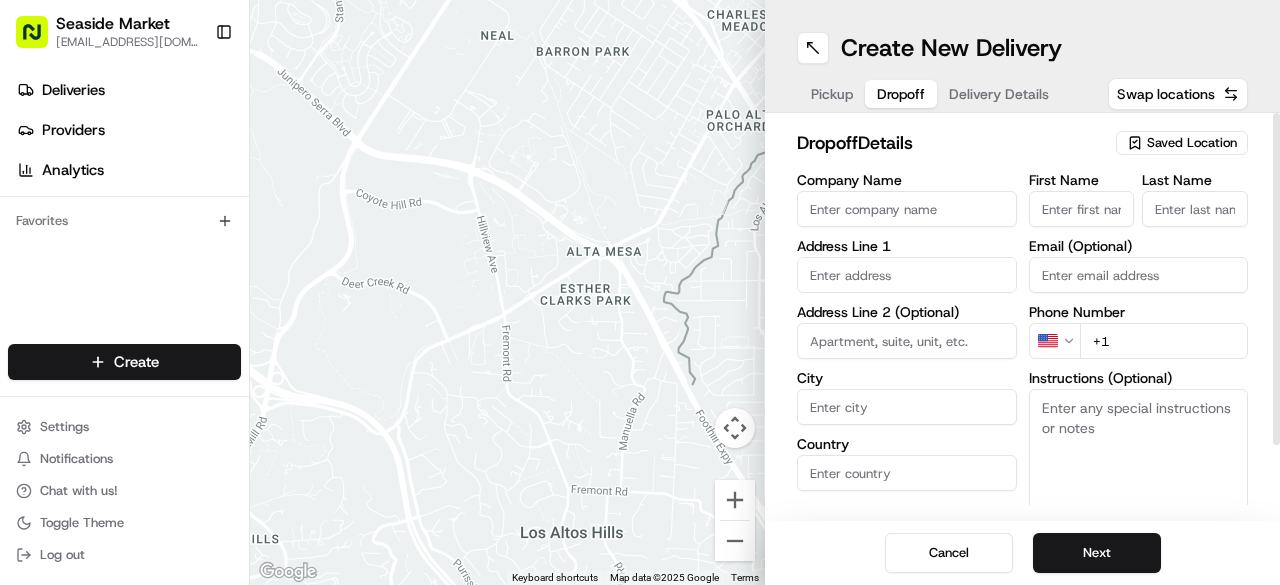 click on "Pickup" at bounding box center [832, 94] 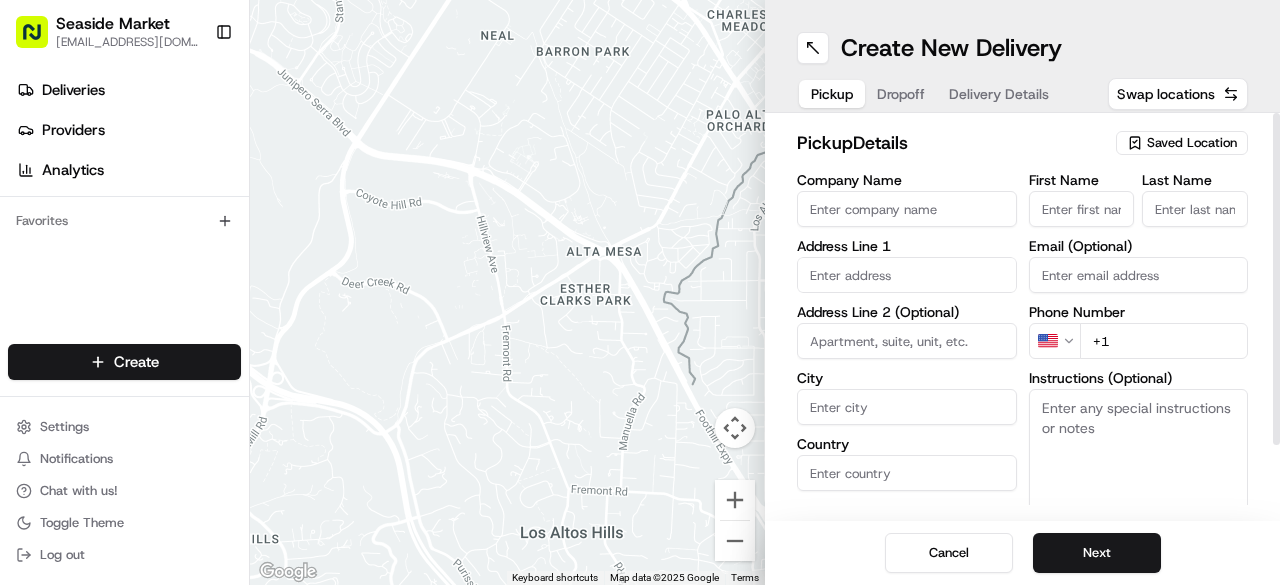 click on "Saved Location" at bounding box center (1192, 143) 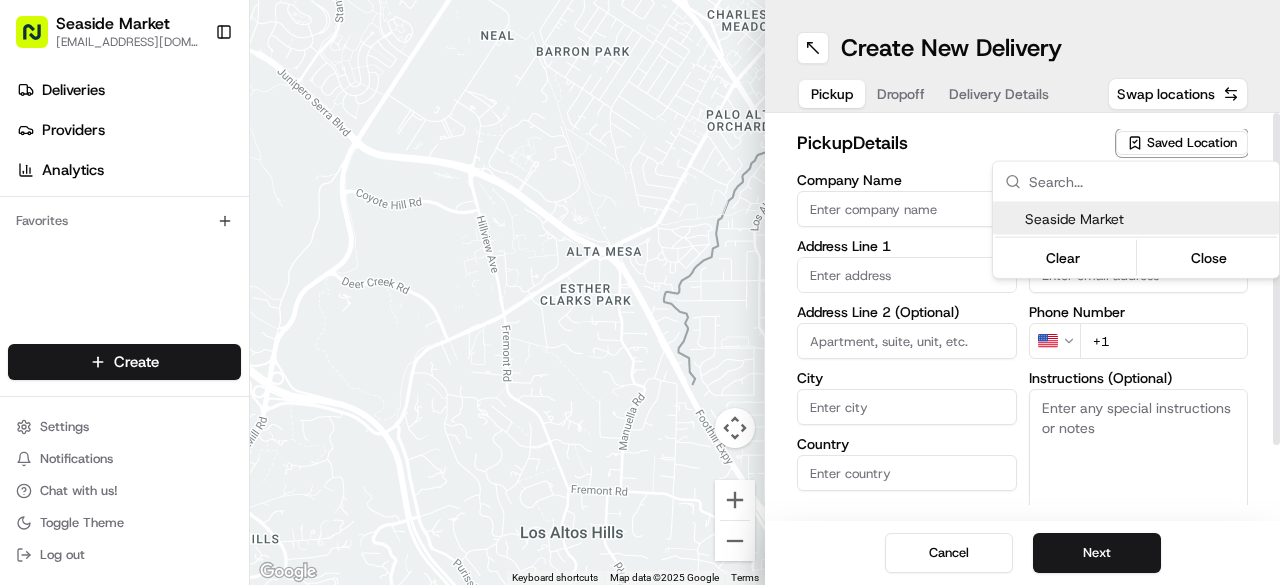 click on "Seaside Market" at bounding box center [1148, 219] 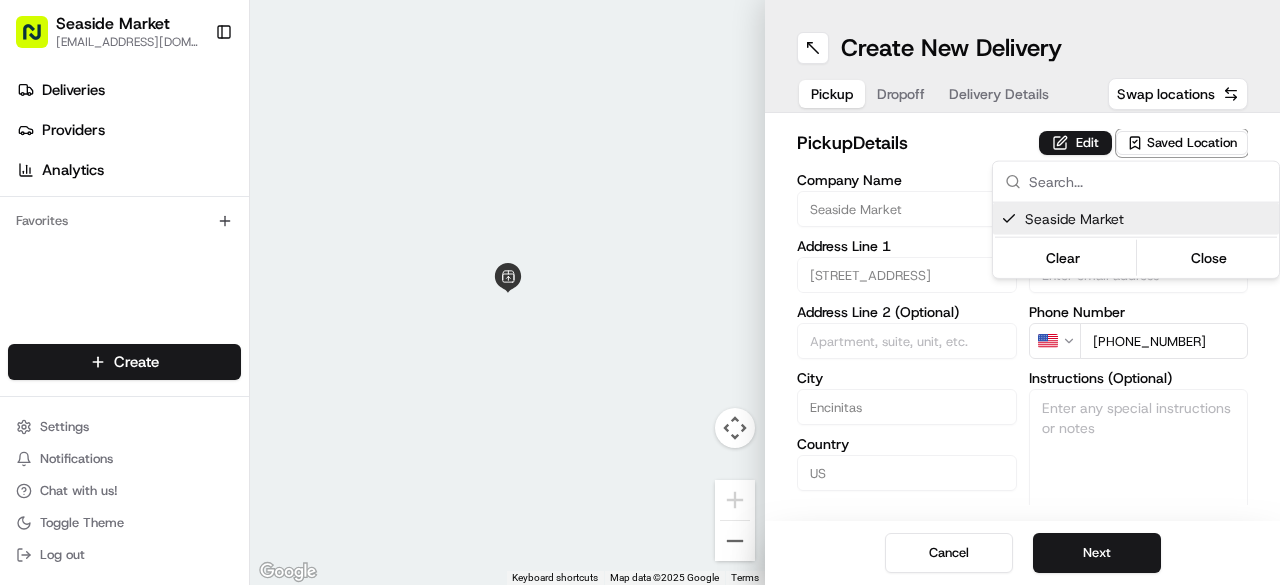 click on "Seaside Market [EMAIL_ADDRESS][DOMAIN_NAME] Toggle Sidebar Deliveries Providers Analytics Favorites Main Menu Members & Organization Organization Users Roles Preferences Customization Tracking Orchestration Automations Dispatch Strategy Locations Pickup Locations Dropoff Locations Billing Billing Refund Requests Integrations Notification Triggers Webhooks API Keys Request Logs Create Settings Notifications Chat with us! Toggle Theme Log out To navigate the map with touch gestures double-tap and hold your finger on the map, then drag the map. ← Move left → Move right ↑ Move up ↓ Move down + Zoom in - Zoom out Home Jump left by 75% End Jump right by 75% Page Up Jump up by 75% Page Down Jump down by 75% Keyboard shortcuts Map Data Map data ©2025 Google Map data ©2025 Google 2 m  Click to toggle between metric and imperial units Terms Report a map error Create New Delivery Pickup Dropoff Delivery Details Swap locations pickup  Details  Edit Saved Location Company Name [GEOGRAPHIC_DATA]" at bounding box center [640, 292] 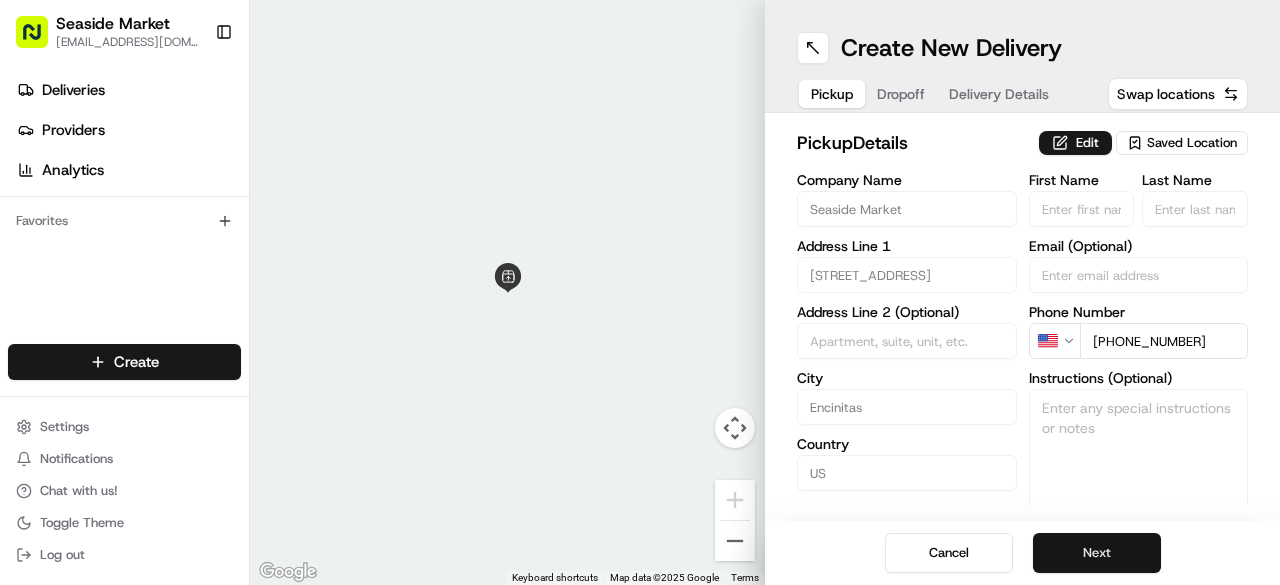 click on "Next" at bounding box center (1097, 553) 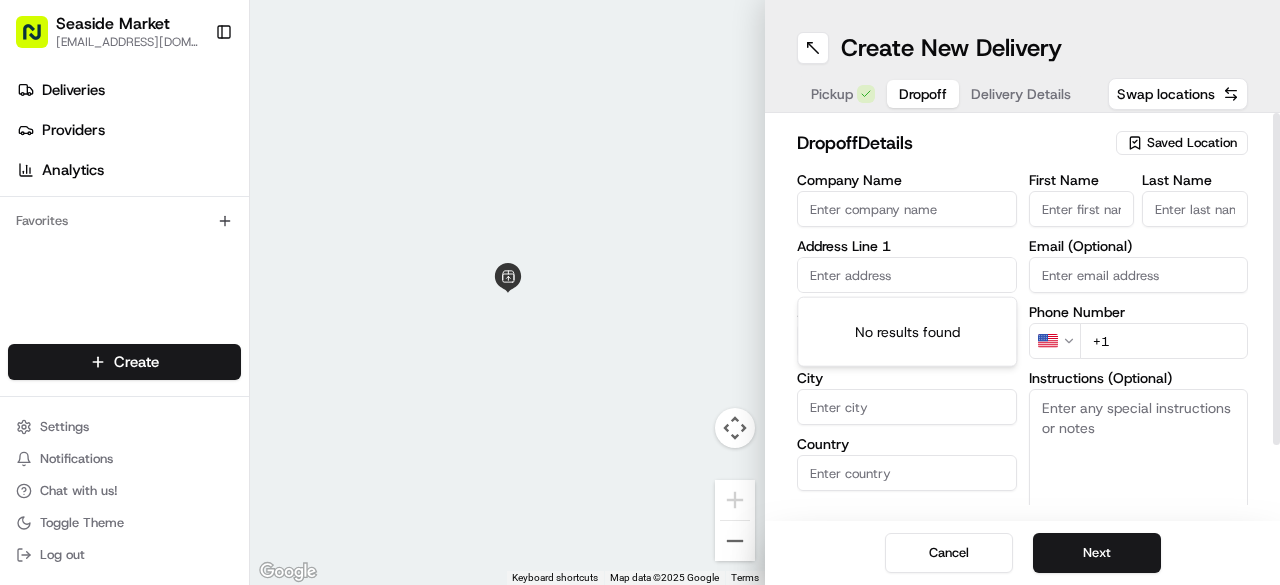 click at bounding box center [907, 275] 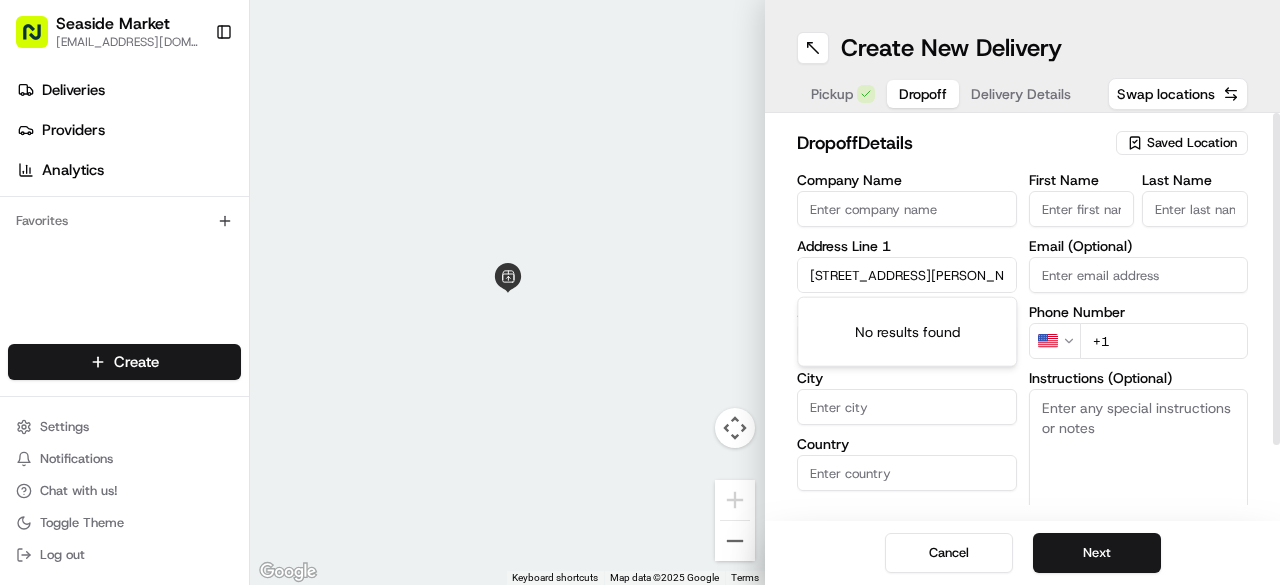 scroll, scrollTop: 0, scrollLeft: 94, axis: horizontal 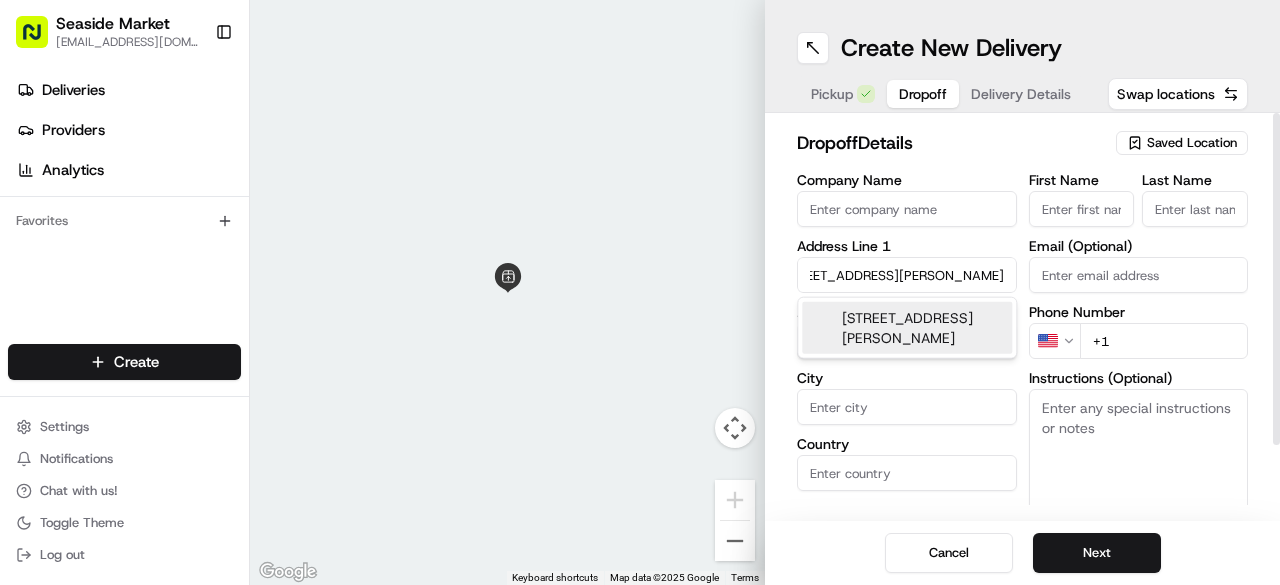 click on "[STREET_ADDRESS][PERSON_NAME]" at bounding box center (907, 328) 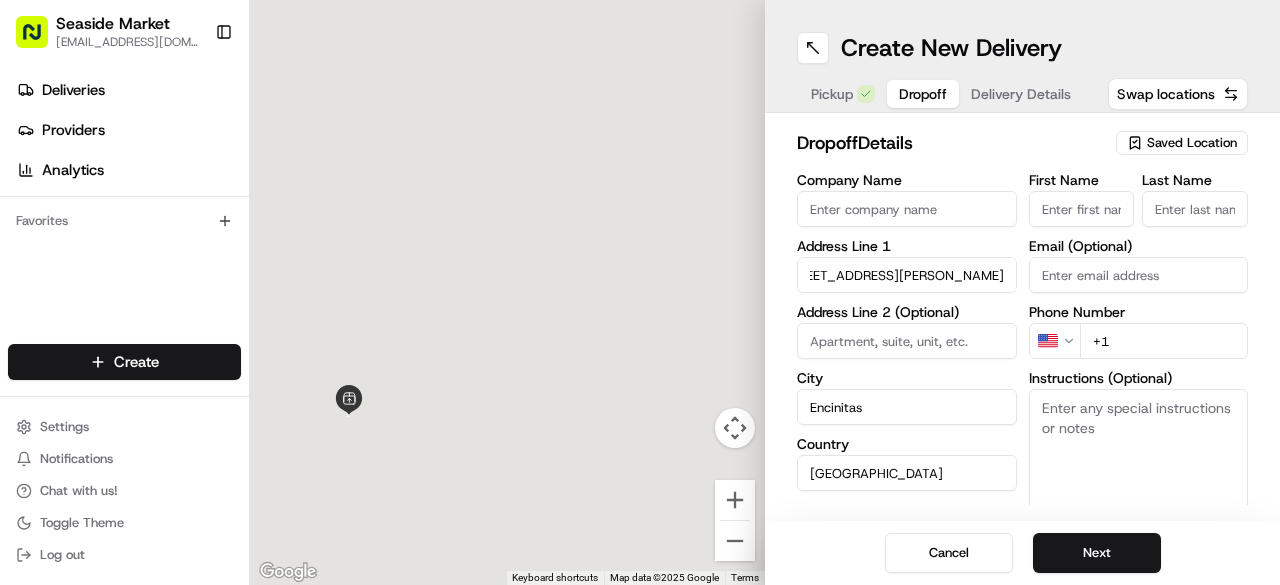 type on "[STREET_ADDRESS][PERSON_NAME]" 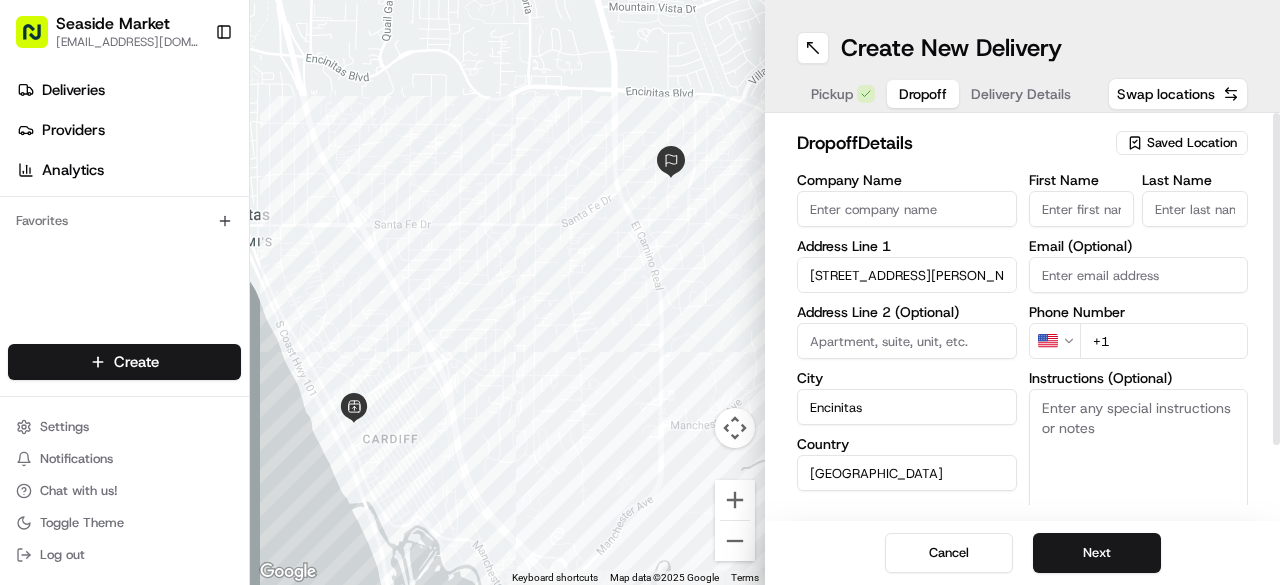 click on "First Name" at bounding box center (1082, 209) 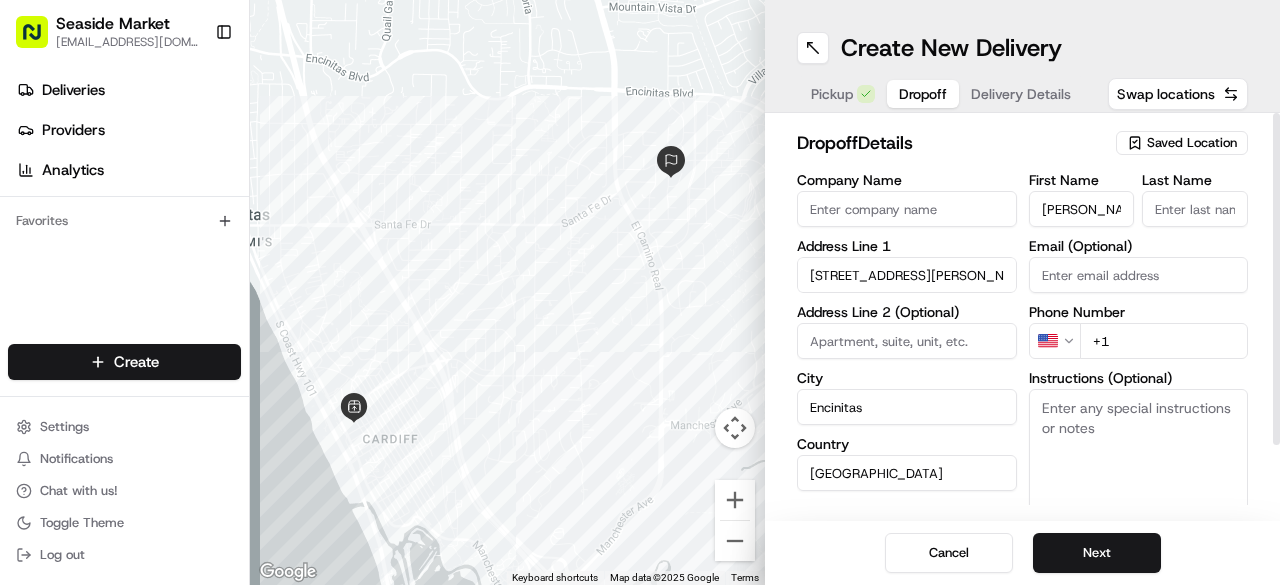 type on "[PERSON_NAME]" 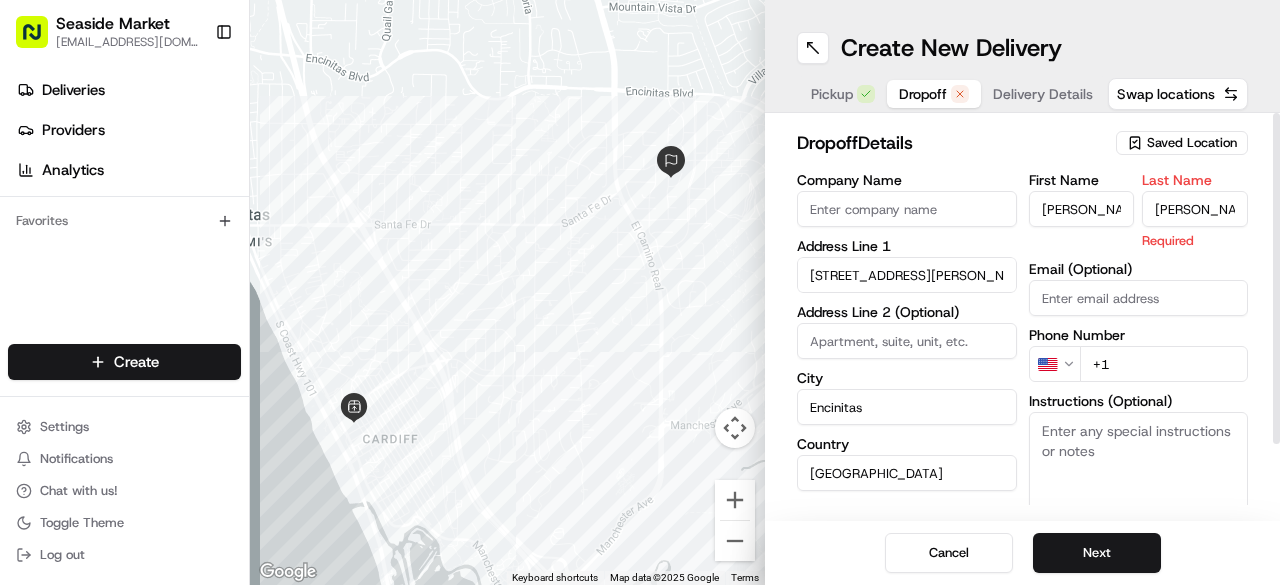 type on "[PERSON_NAME]" 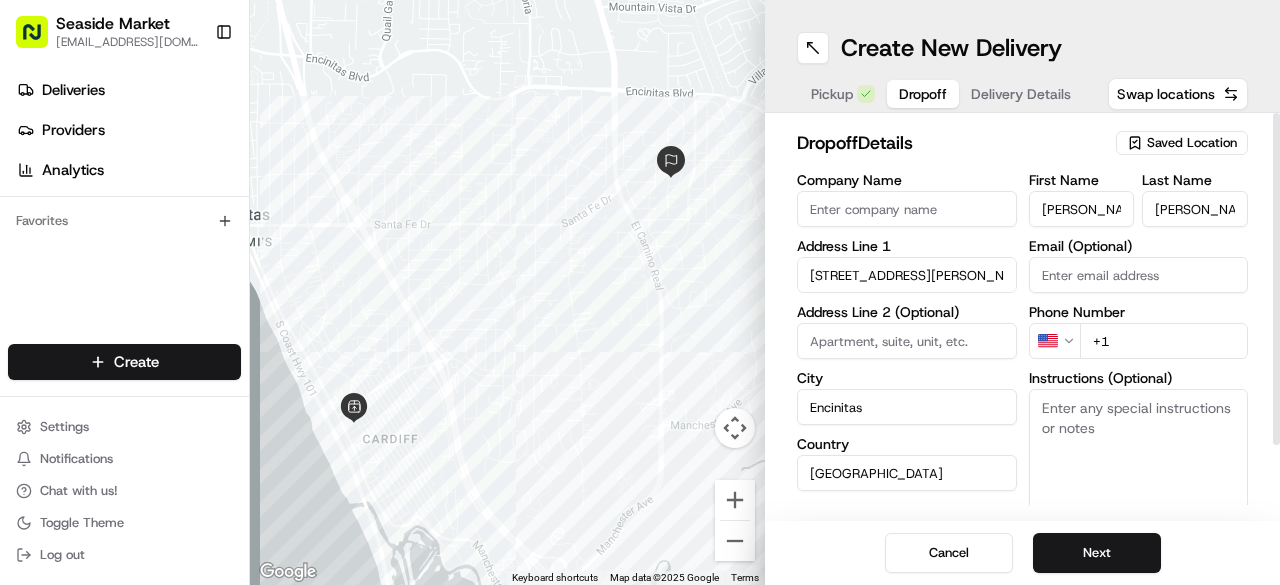 paste on "[EMAIL_ADDRESS][DOMAIN_NAME]" 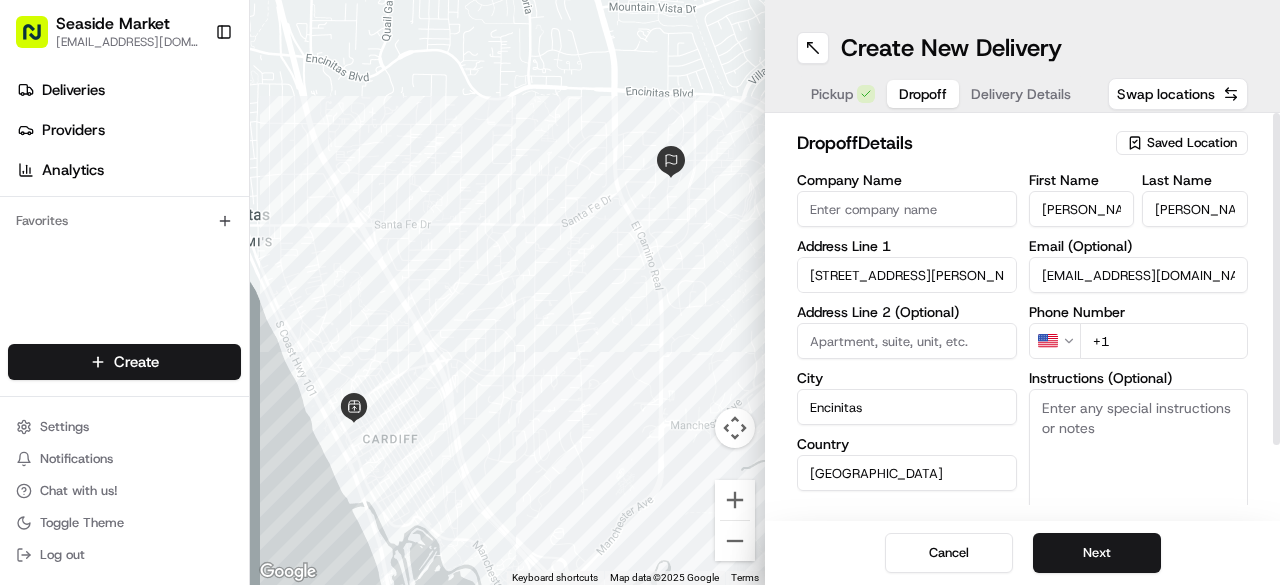 type on "[EMAIL_ADDRESS][DOMAIN_NAME]" 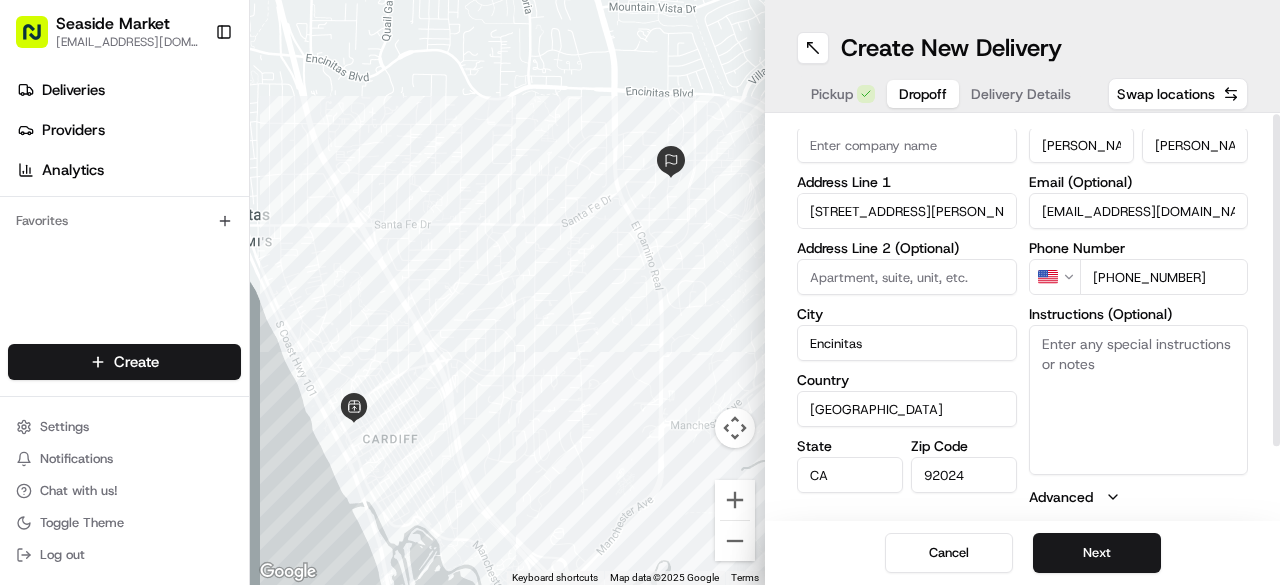 scroll, scrollTop: 87, scrollLeft: 0, axis: vertical 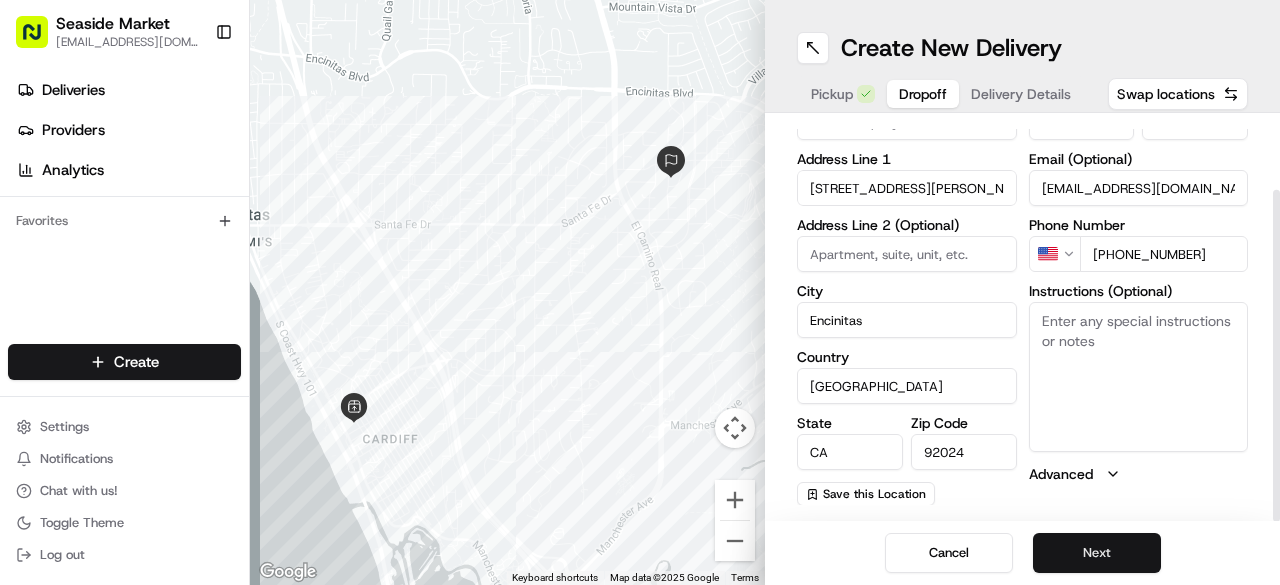 type on "[PHONE_NUMBER]" 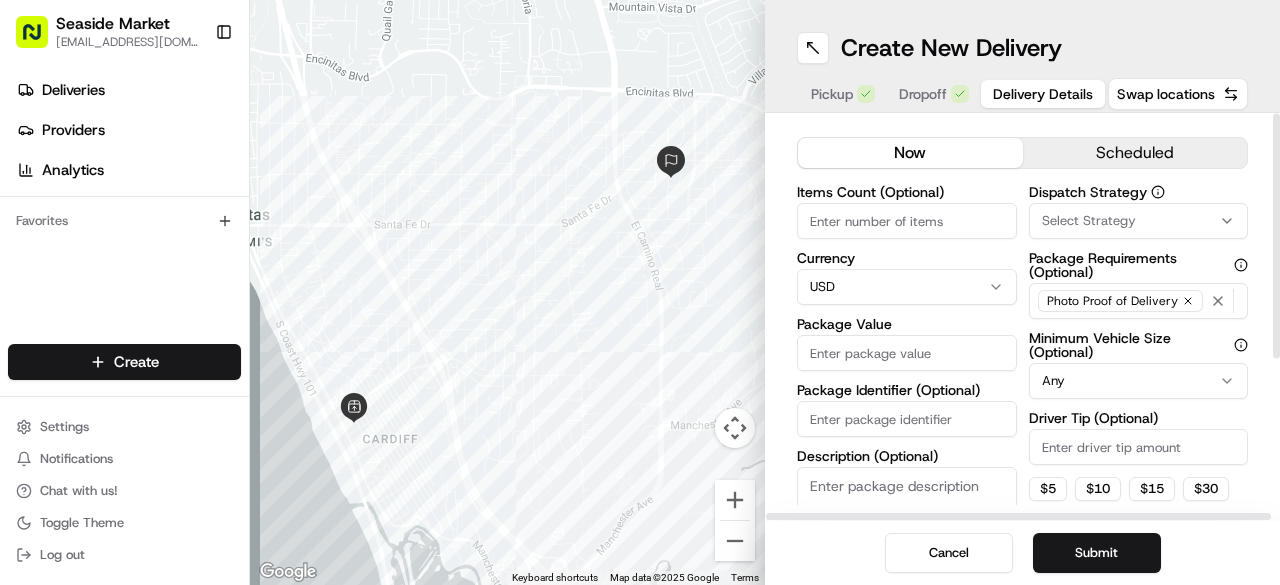 scroll, scrollTop: 0, scrollLeft: 0, axis: both 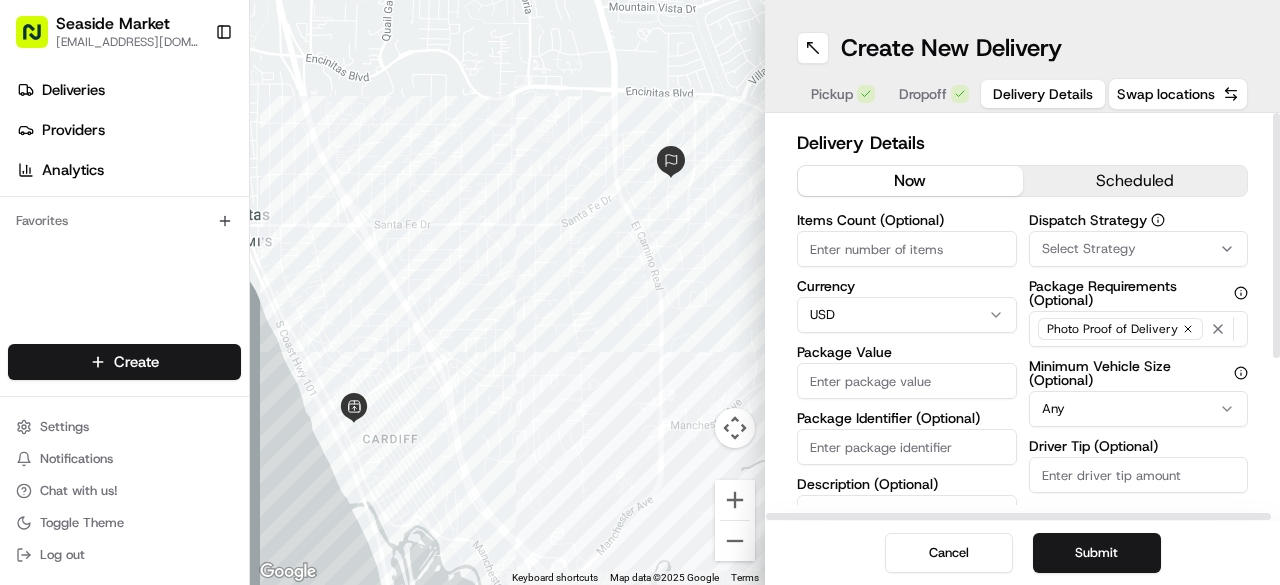 click on "scheduled" at bounding box center (1135, 181) 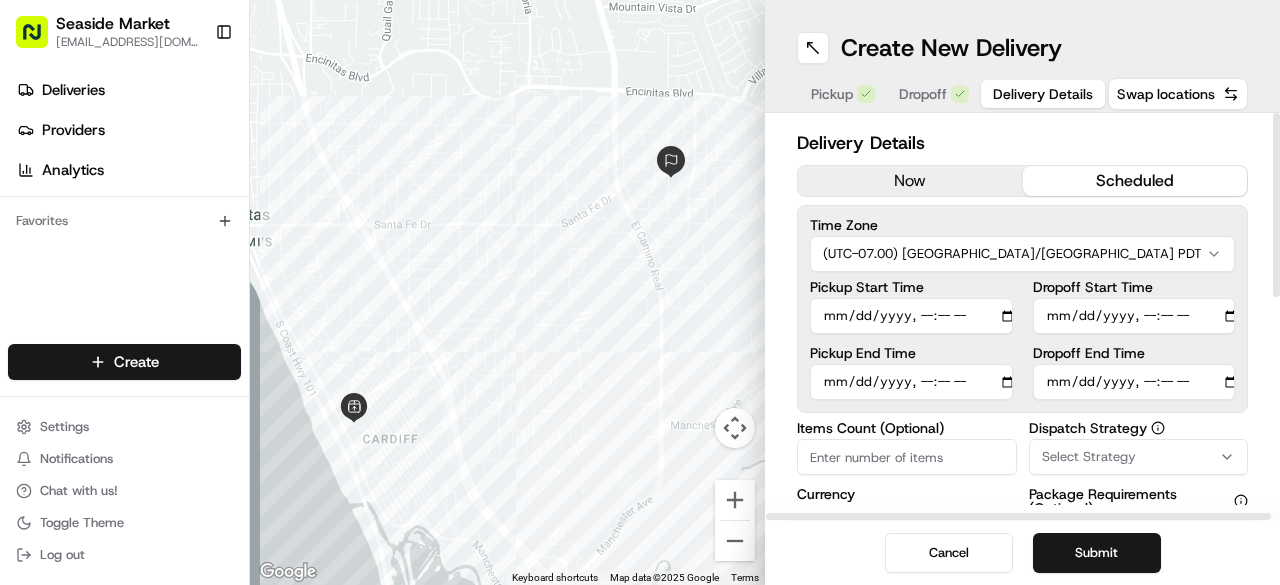 click on "Pickup Start Time" at bounding box center (911, 316) 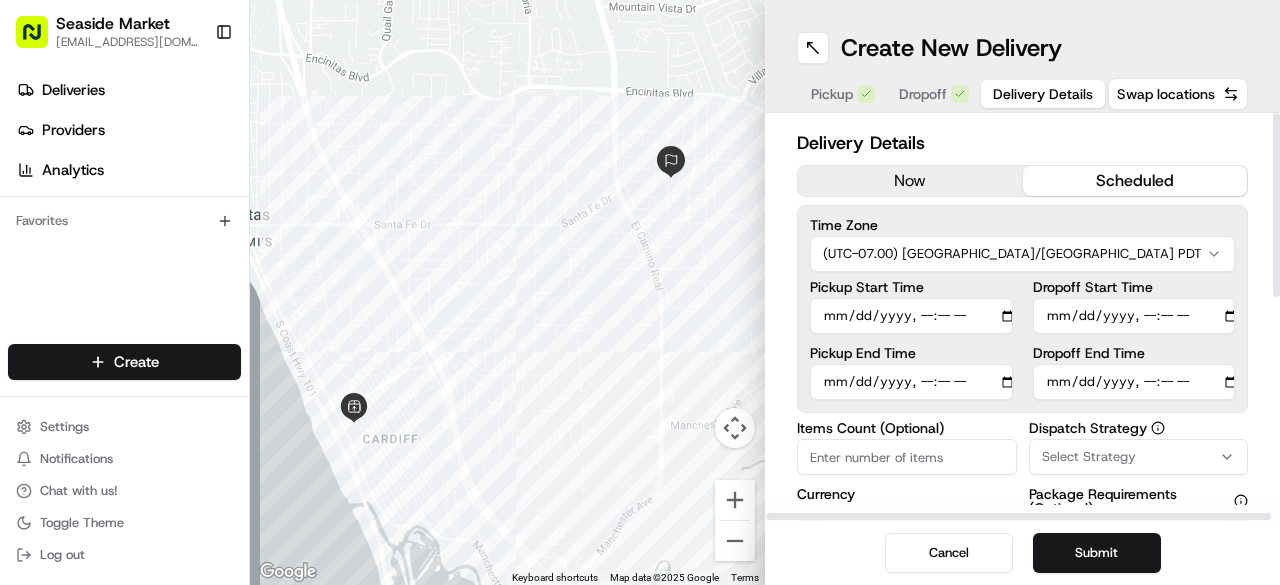 click on "Dropoff Start Time" at bounding box center (1134, 316) 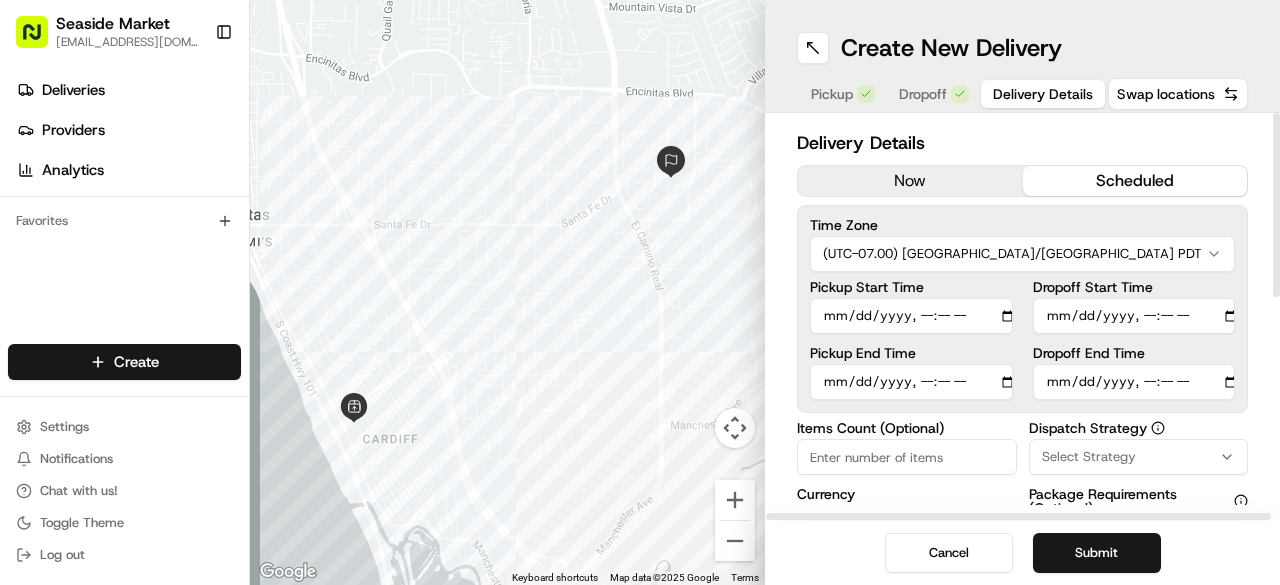 click on "Time Zone (UTC-07.00) [GEOGRAPHIC_DATA]/[GEOGRAPHIC_DATA] PDT Pickup Start Time Pickup End Time Dropoff Start Time Dropoff End Time" at bounding box center (1022, 309) 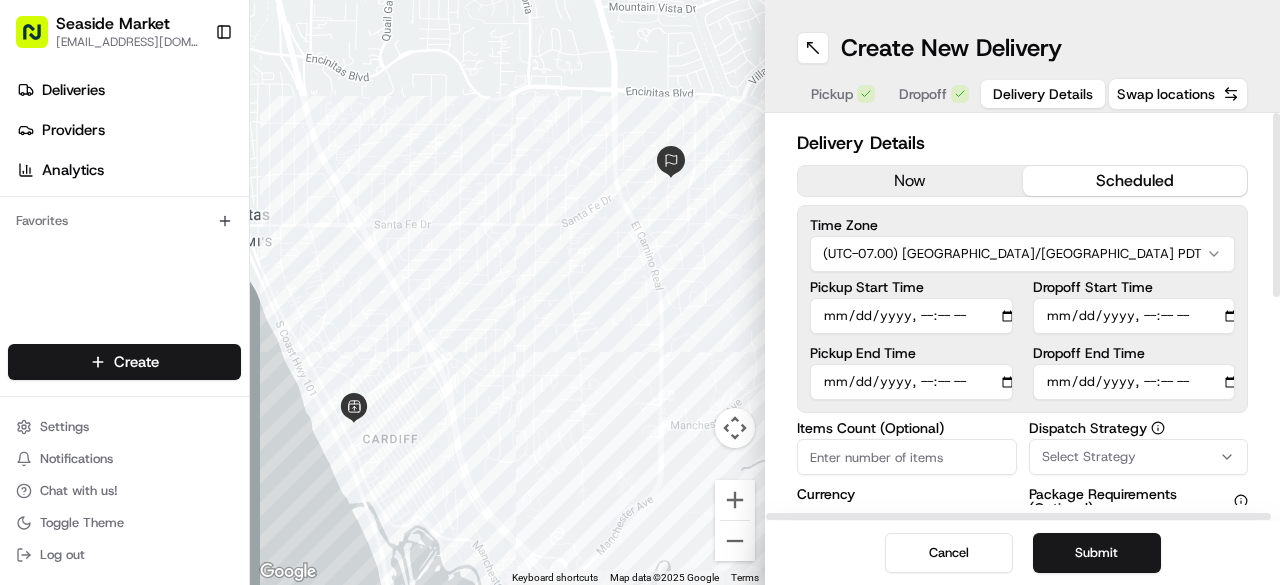click on "Dropoff End Time" at bounding box center (1134, 382) 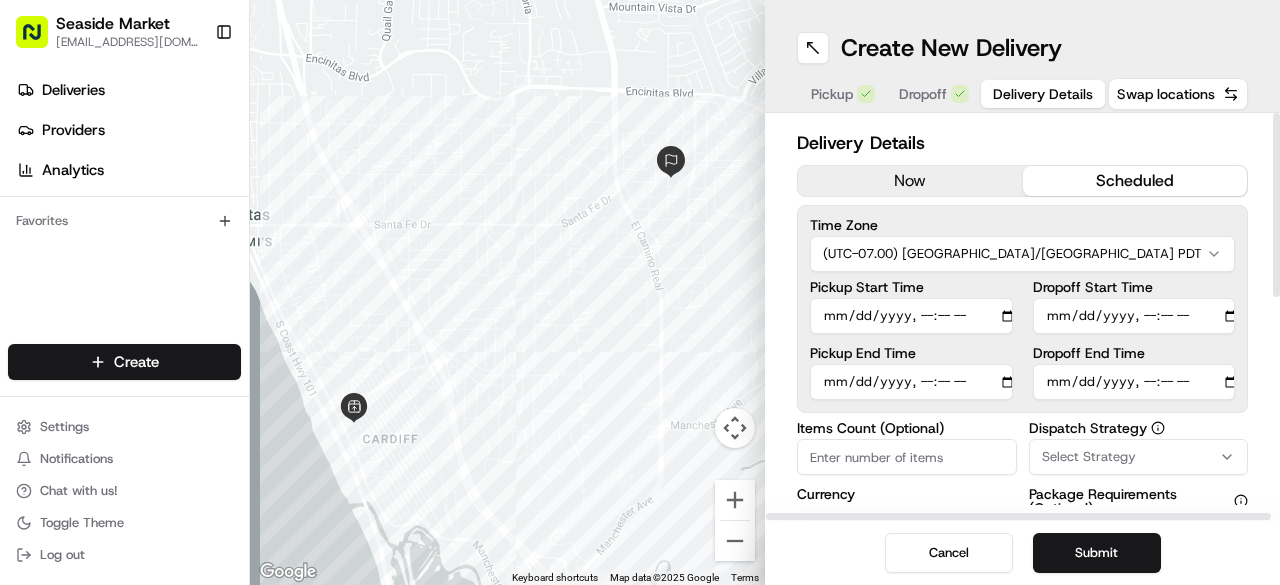 click on "Dropoff End Time" at bounding box center (1134, 382) 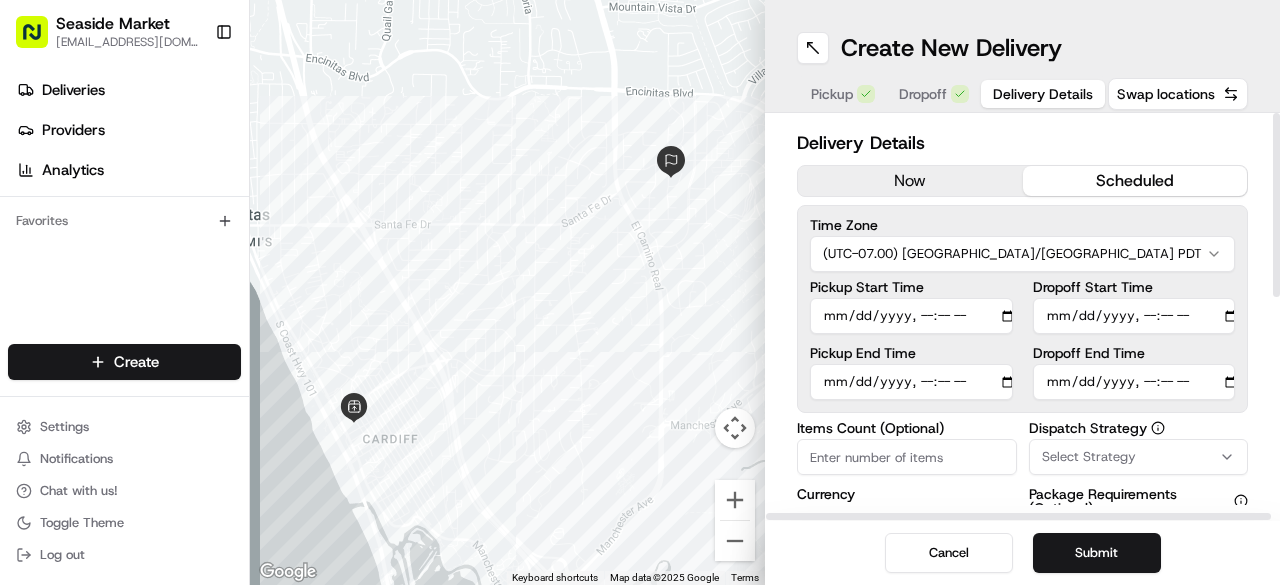 type on "[DATE]T16:15" 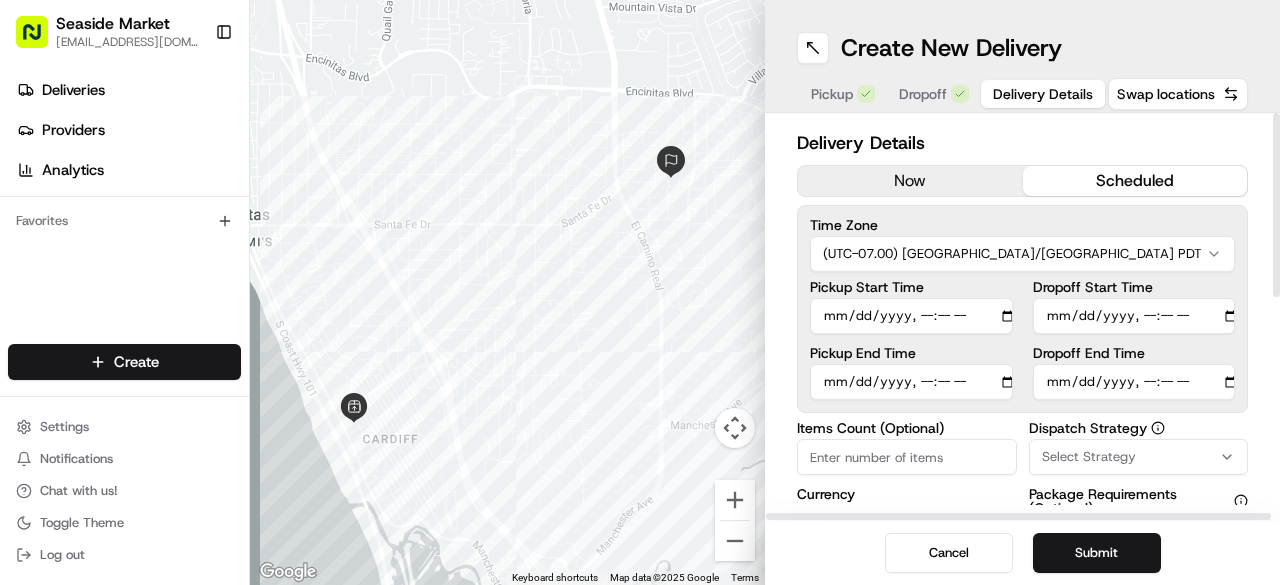 click on "Dispatch Strategy" at bounding box center [1139, 428] 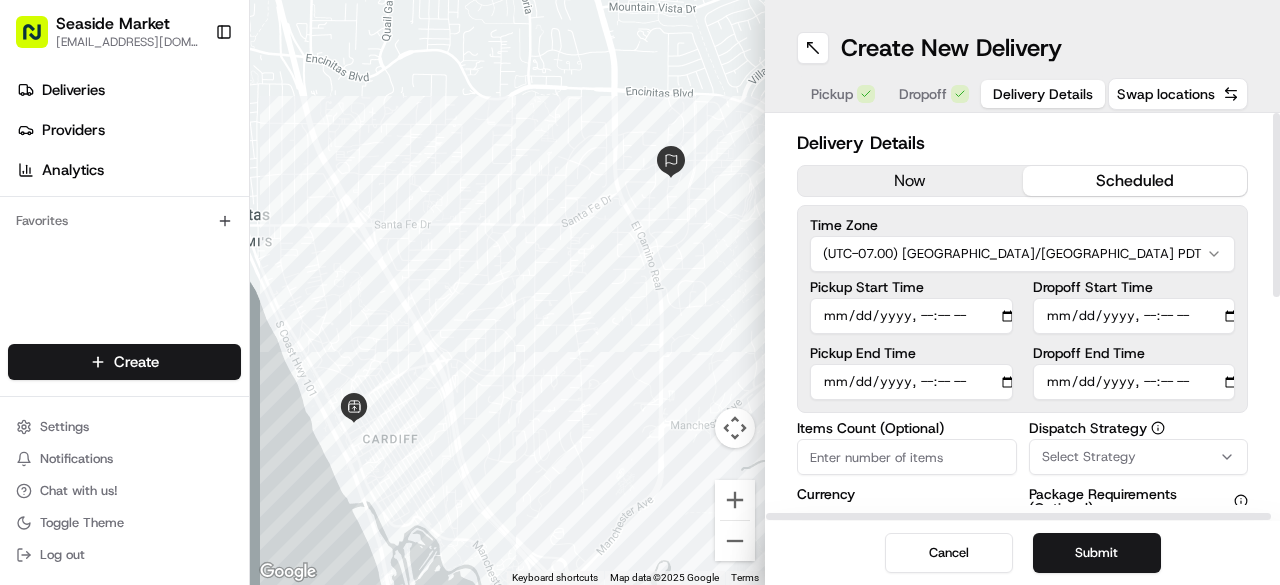 click on "Pickup Start Time" at bounding box center [911, 316] 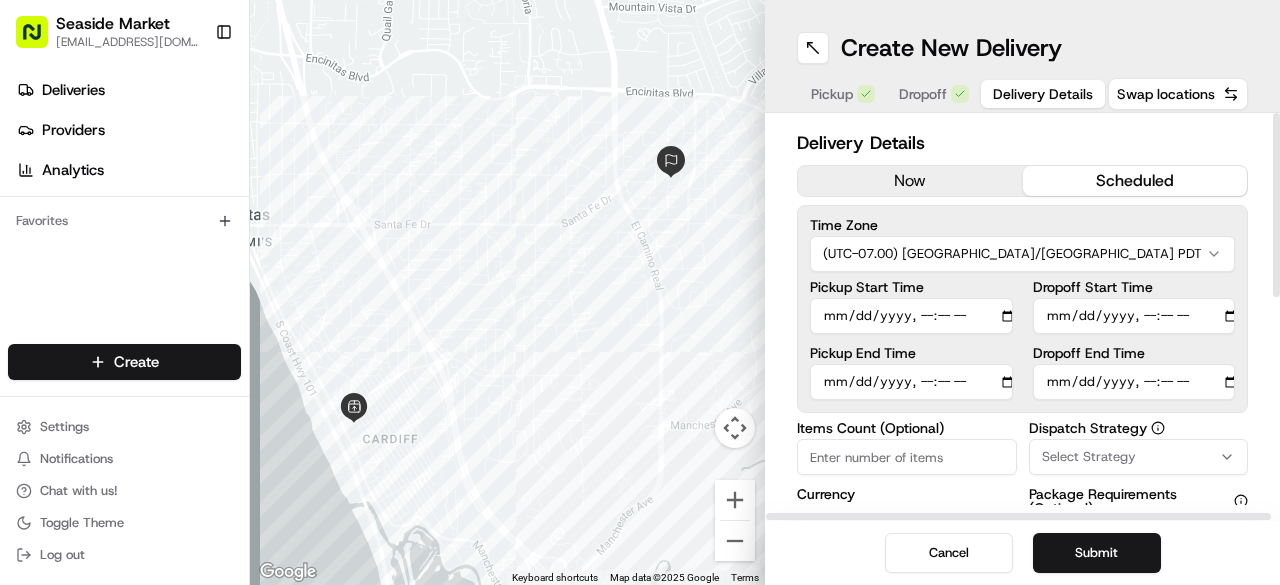 click on "Pickup End Time" at bounding box center [911, 382] 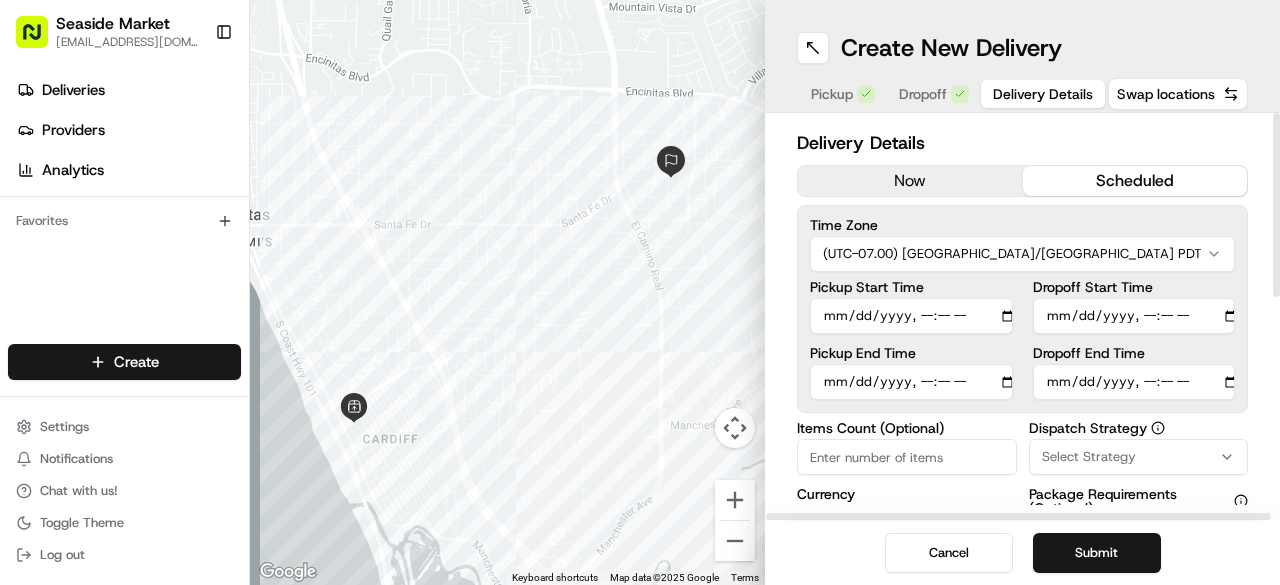 click on "Pickup End Time" at bounding box center [911, 382] 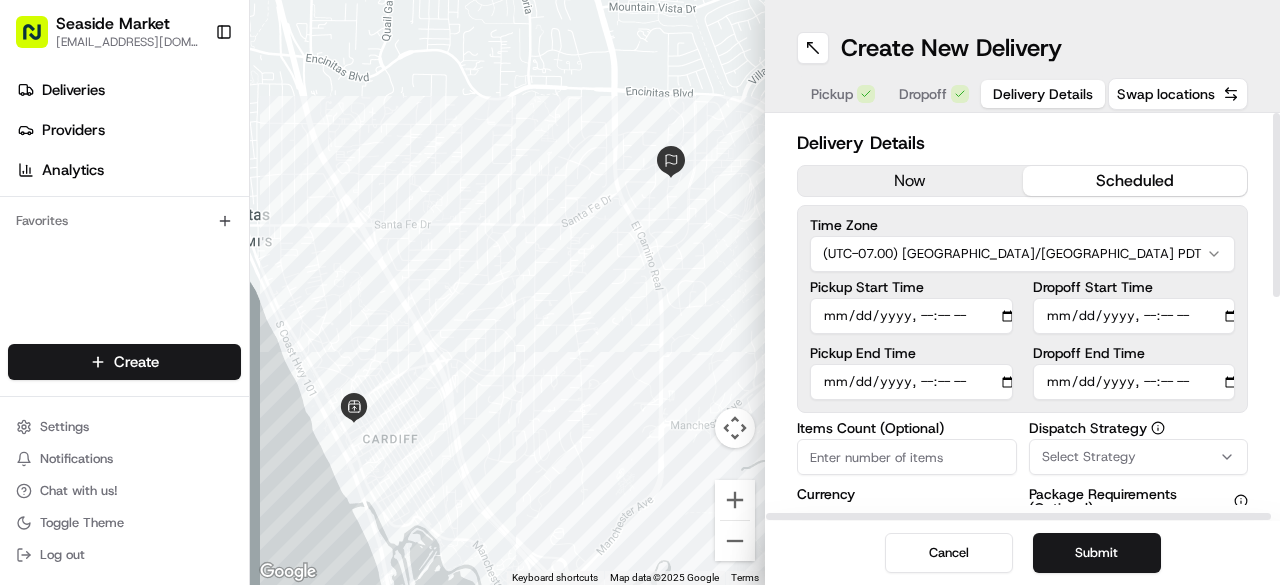 click on "Time Zone (UTC-07.00) [GEOGRAPHIC_DATA]/[GEOGRAPHIC_DATA] PDT Pickup Start Time Pickup End Time Dropoff Start Time Dropoff End Time" at bounding box center [1022, 309] 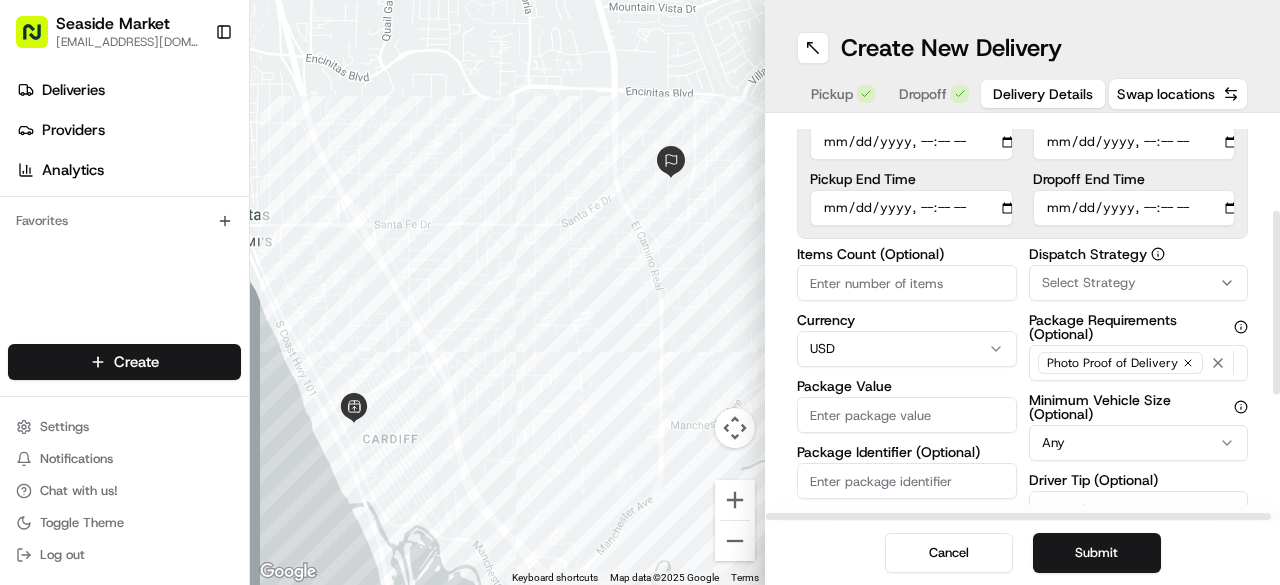 scroll, scrollTop: 200, scrollLeft: 0, axis: vertical 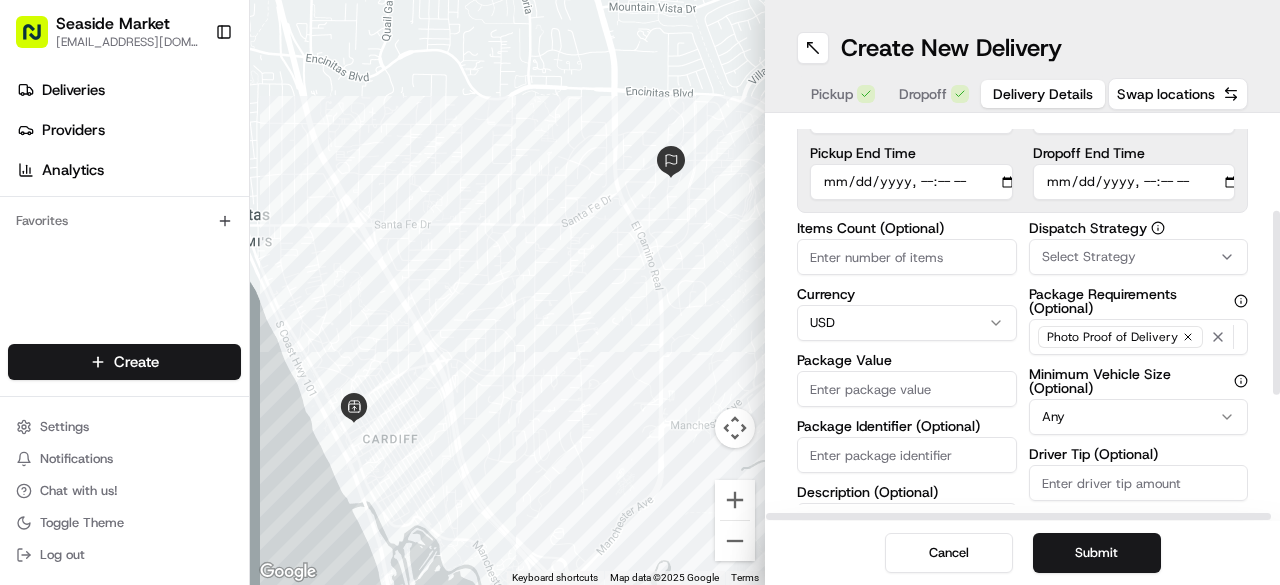 click on "Package Value" at bounding box center (907, 389) 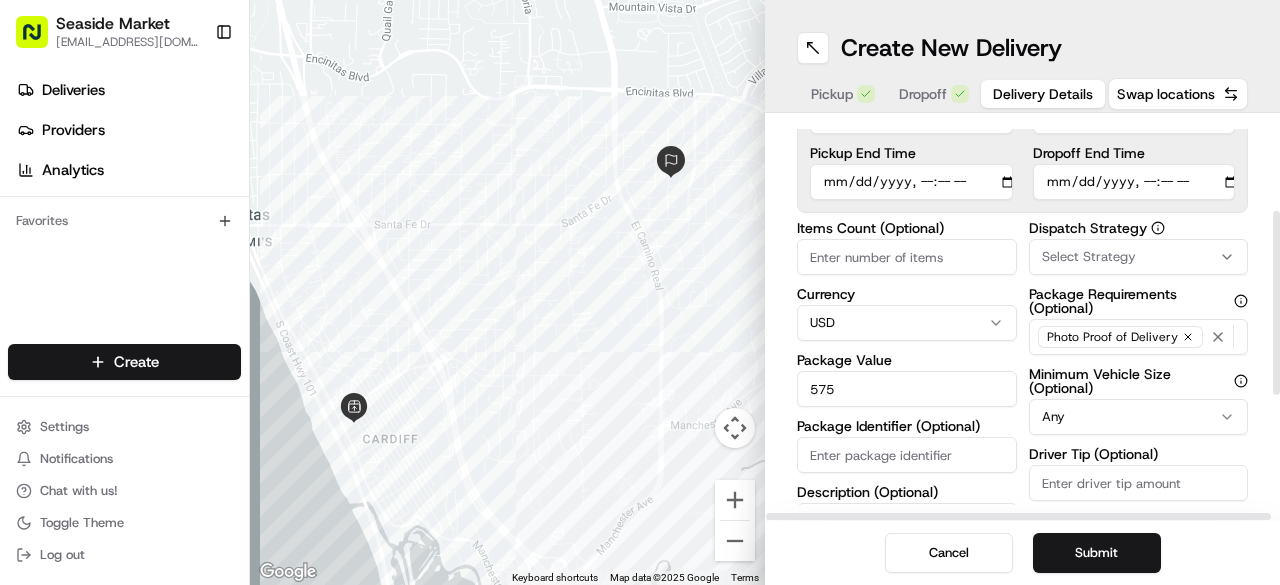 type on "575" 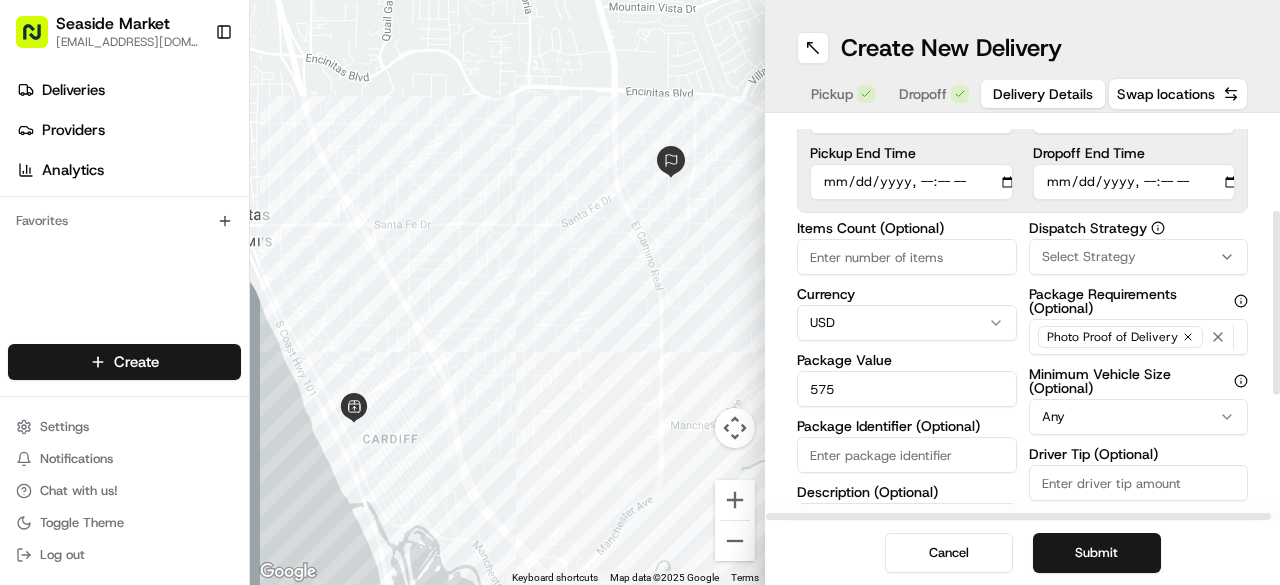 scroll, scrollTop: 300, scrollLeft: 0, axis: vertical 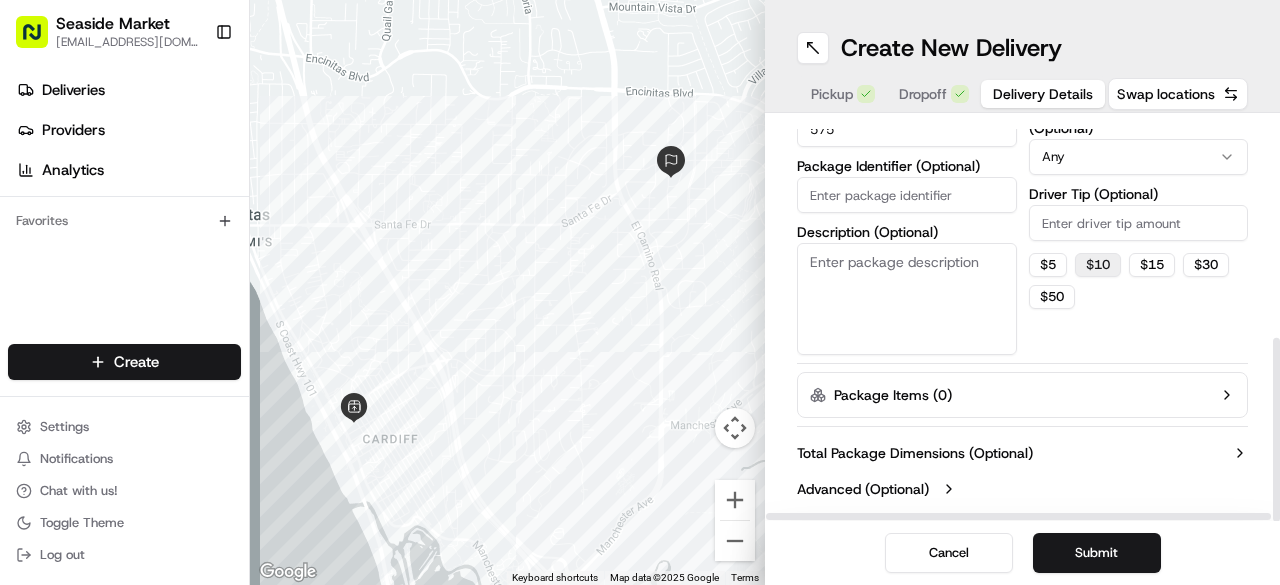 click on "$ 10" at bounding box center [1098, 265] 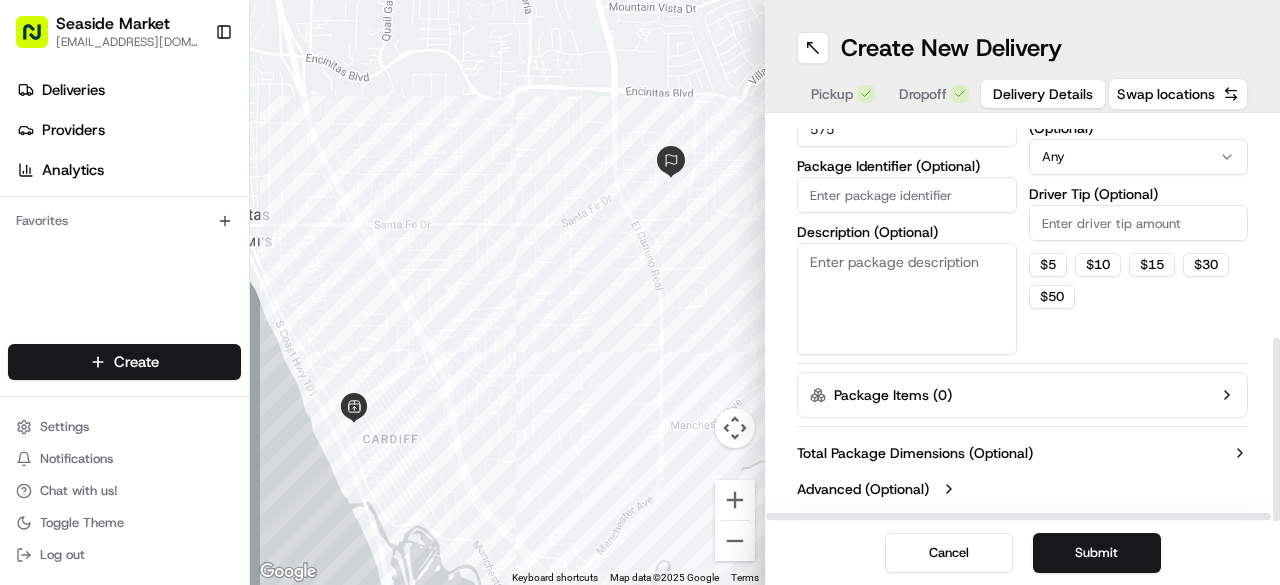 type on "10" 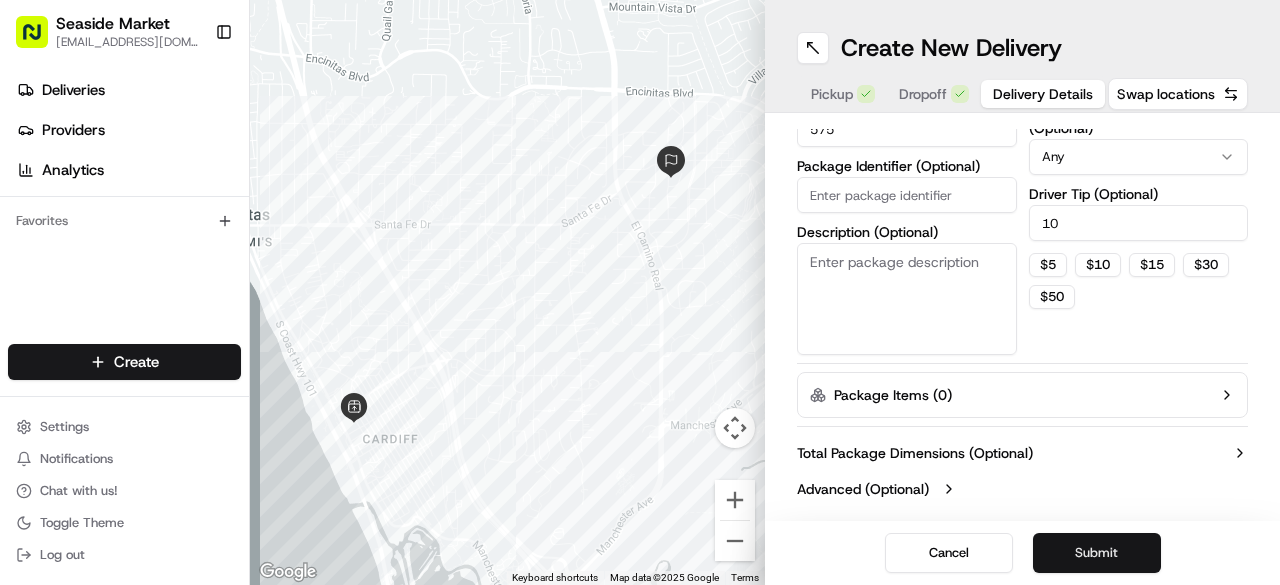 click on "Submit" at bounding box center [1097, 553] 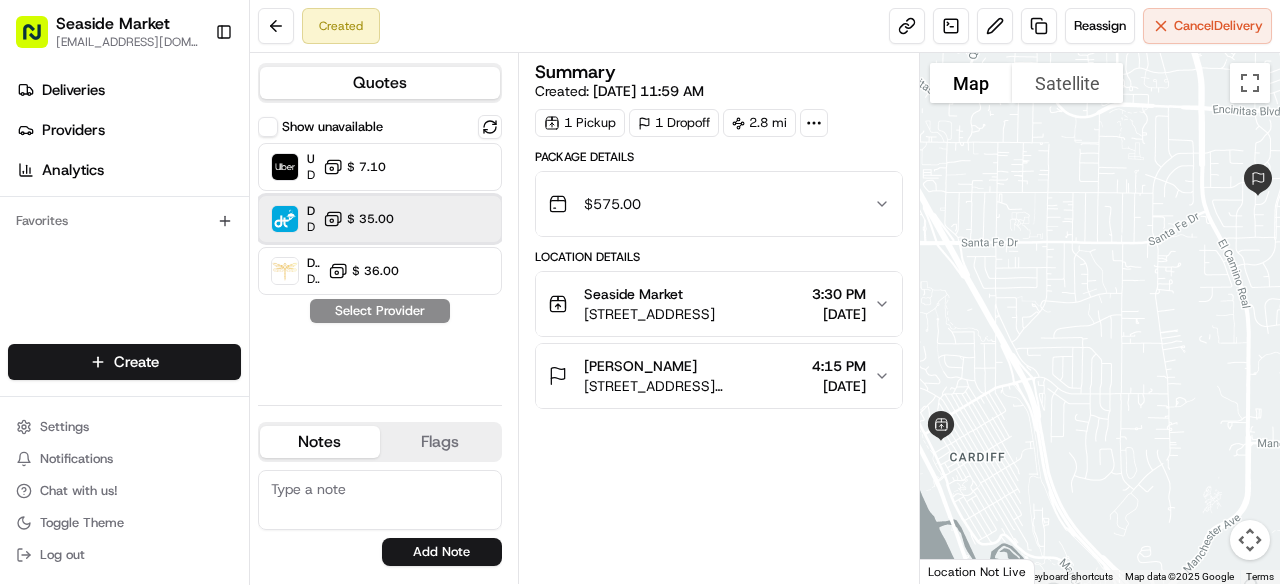 click on "DeliverThat Dropoff ETA   - $   35.00" at bounding box center [380, 219] 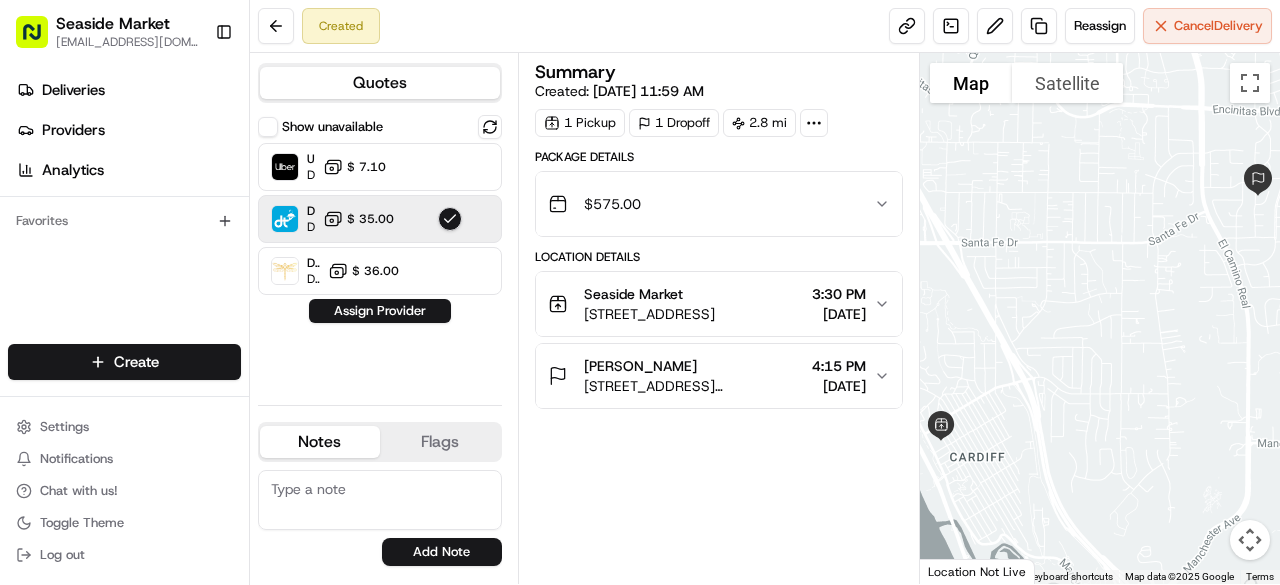 click on "$ 575.00" at bounding box center [711, 204] 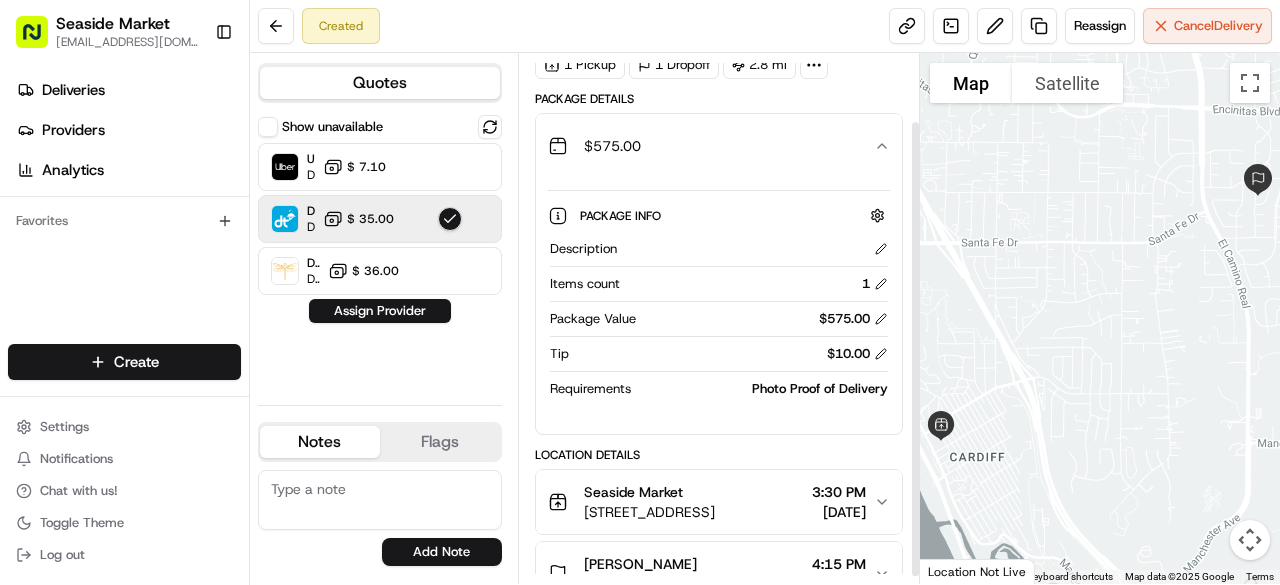 scroll, scrollTop: 87, scrollLeft: 0, axis: vertical 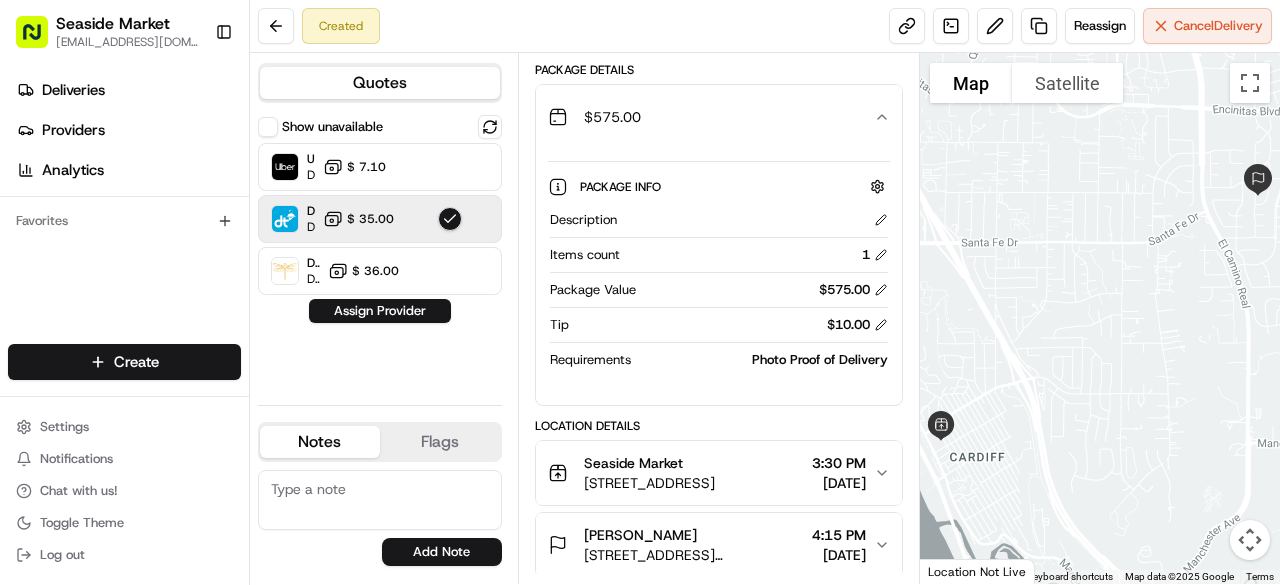 drag, startPoint x: 711, startPoint y: 461, endPoint x: 724, endPoint y: 431, distance: 32.695564 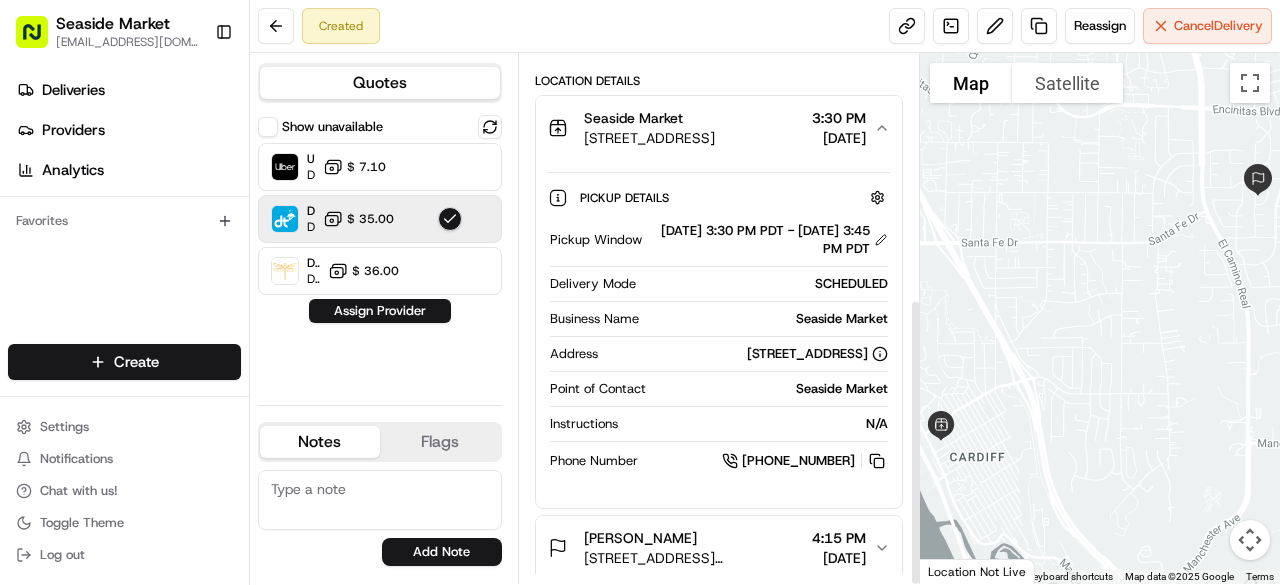 scroll, scrollTop: 451, scrollLeft: 0, axis: vertical 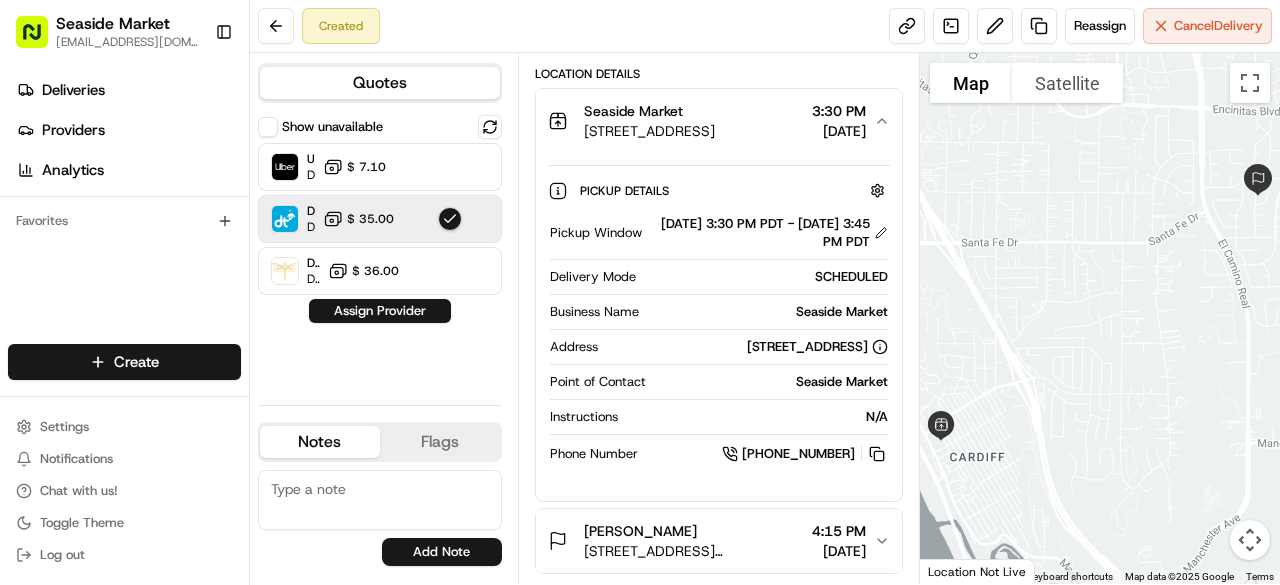 click on "[PERSON_NAME]" at bounding box center [694, 531] 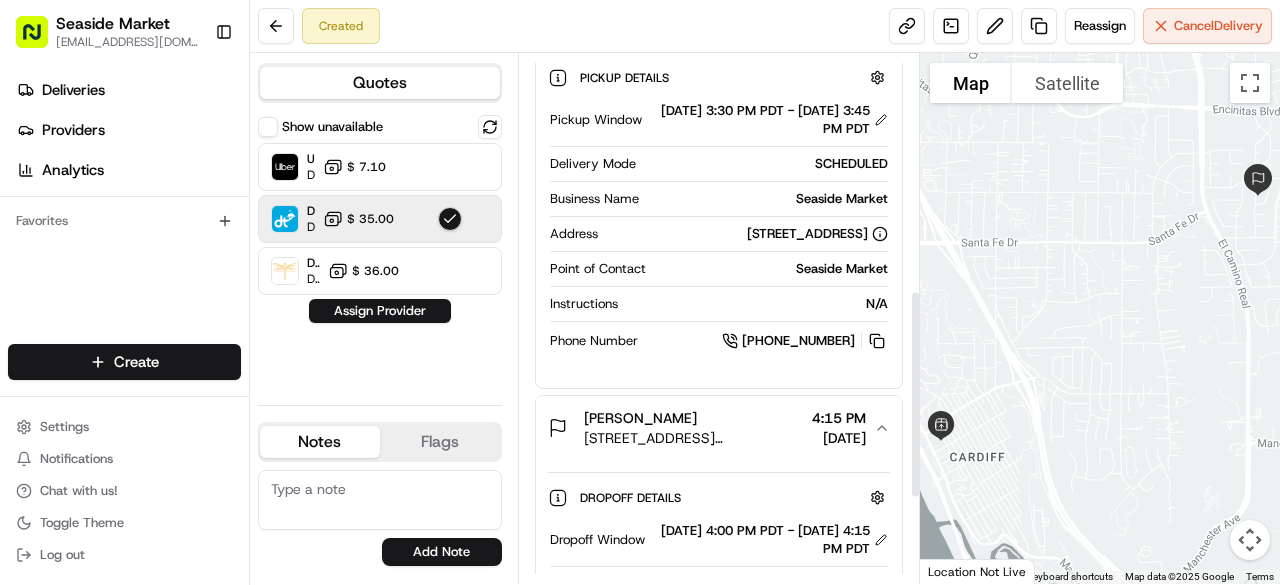 scroll, scrollTop: 516, scrollLeft: 0, axis: vertical 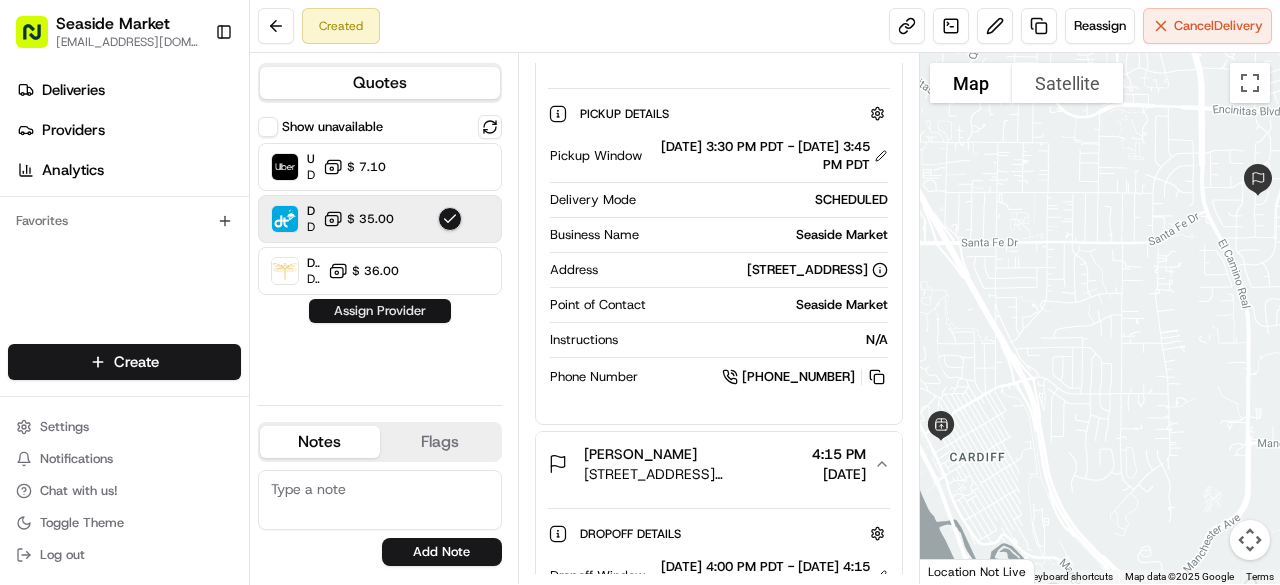click on "Assign Provider" at bounding box center [380, 311] 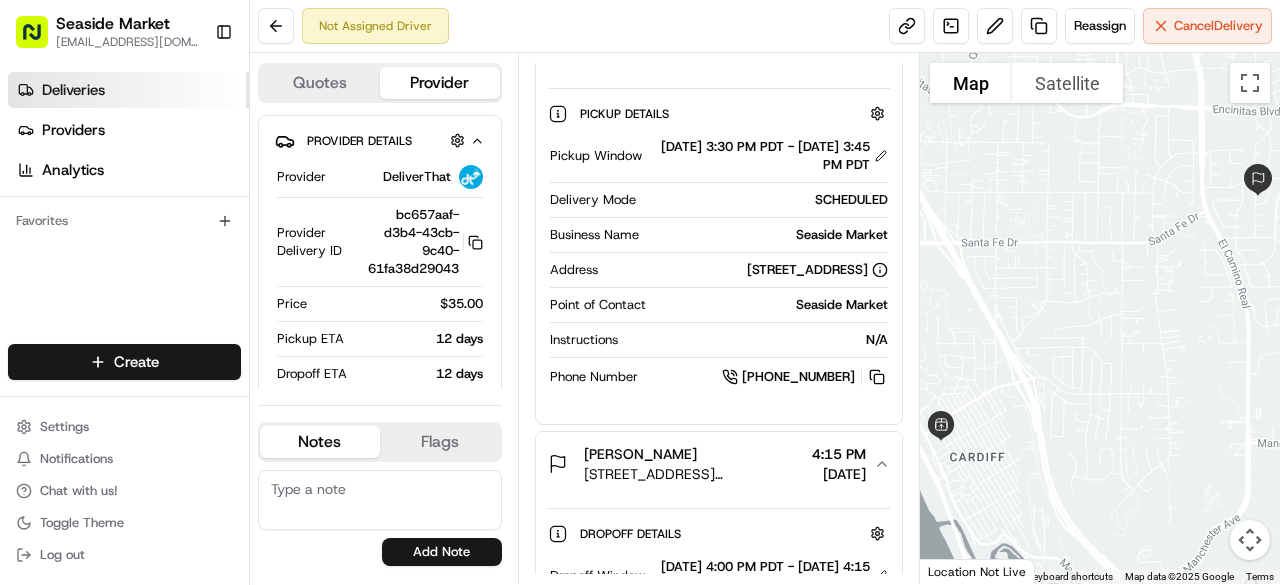 click on "Deliveries" at bounding box center (73, 90) 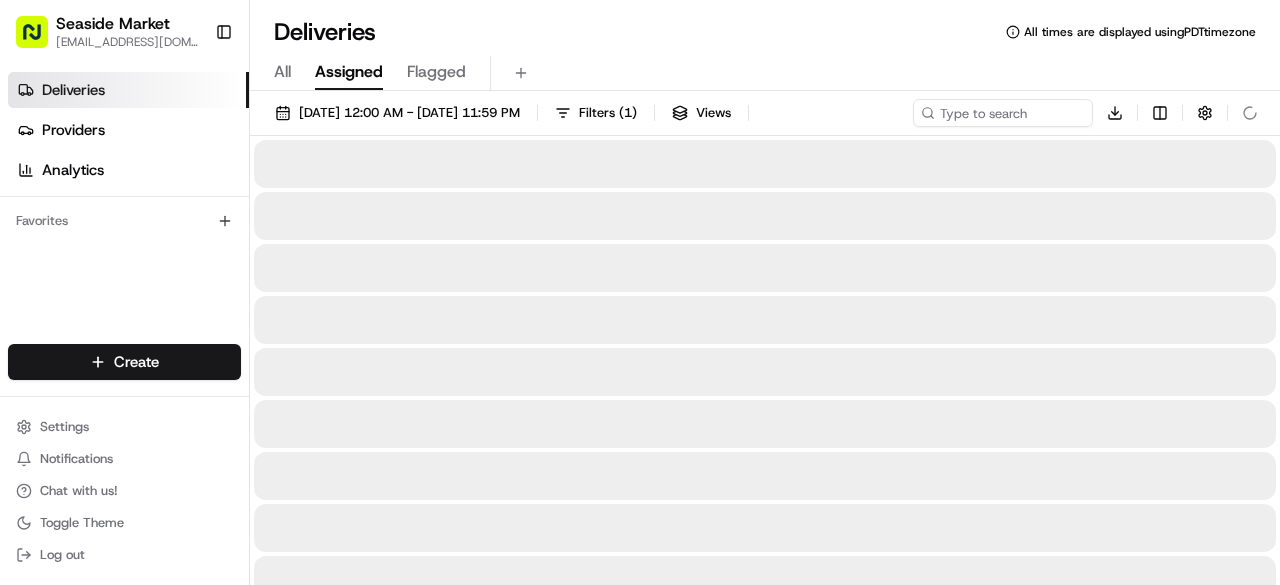 click on "Assigned" at bounding box center (349, 72) 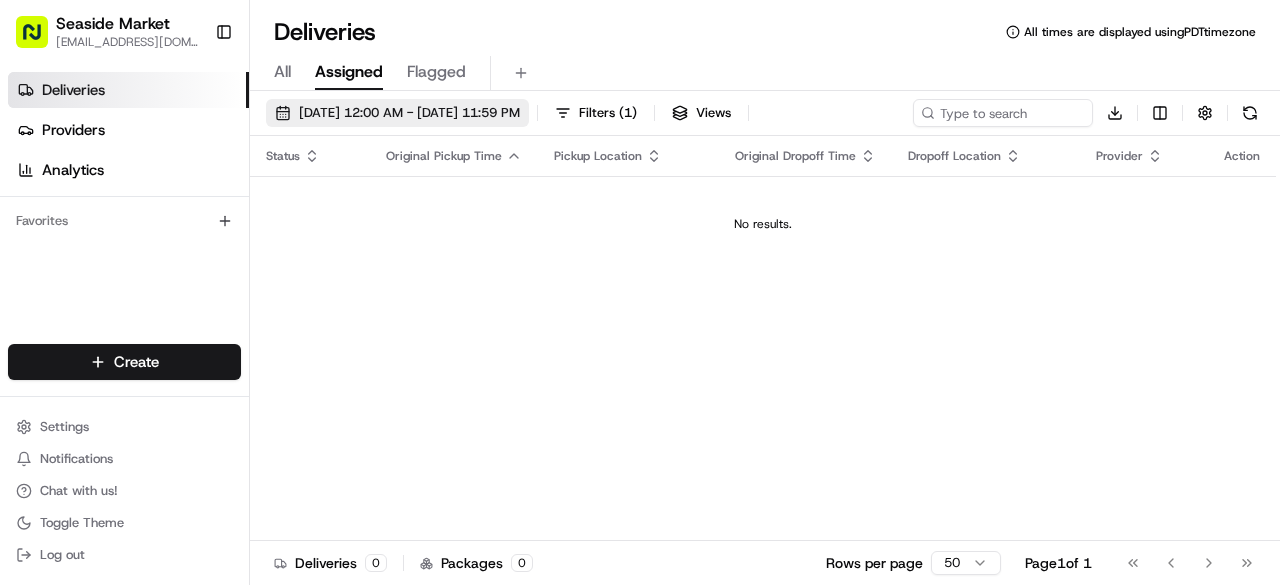 click on "[DATE] 12:00 AM - [DATE] 11:59 PM" at bounding box center (409, 113) 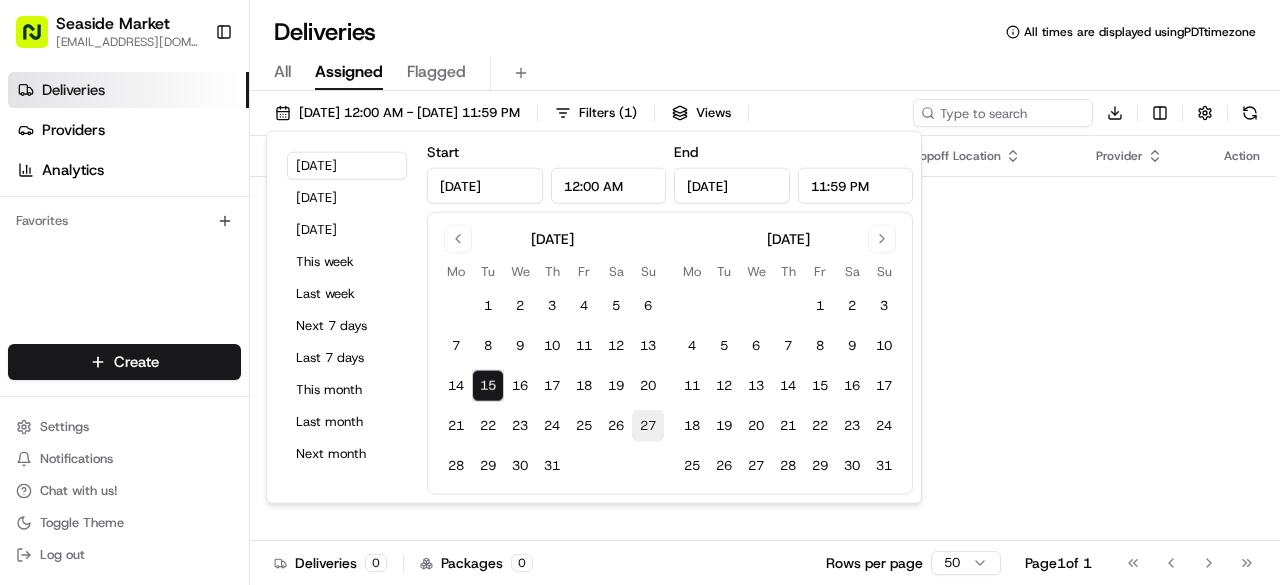 click on "27" at bounding box center [648, 426] 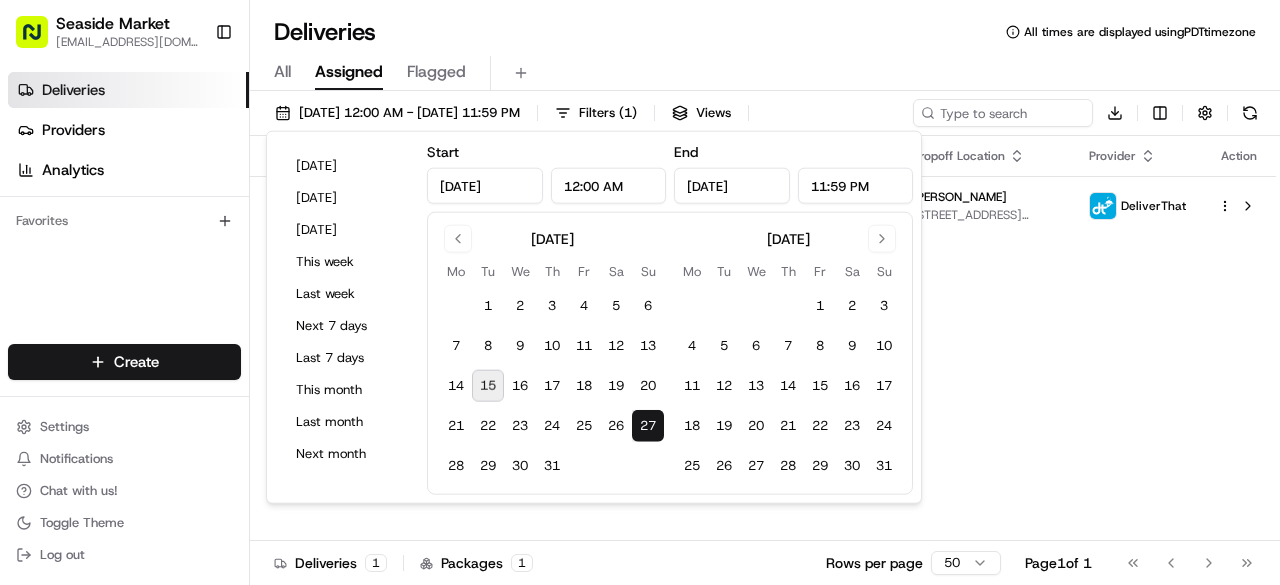 click on "Status Original Pickup Time Pickup Location Original Dropoff Time Dropoff Location Provider Action Not Assigned Driver 3:30 PM [DATE][GEOGRAPHIC_DATA] [STREET_ADDRESS] 4:15 PM [DATE] [PERSON_NAME] [STREET_ADDRESS][PERSON_NAME] DeliverThat" at bounding box center (763, 338) 